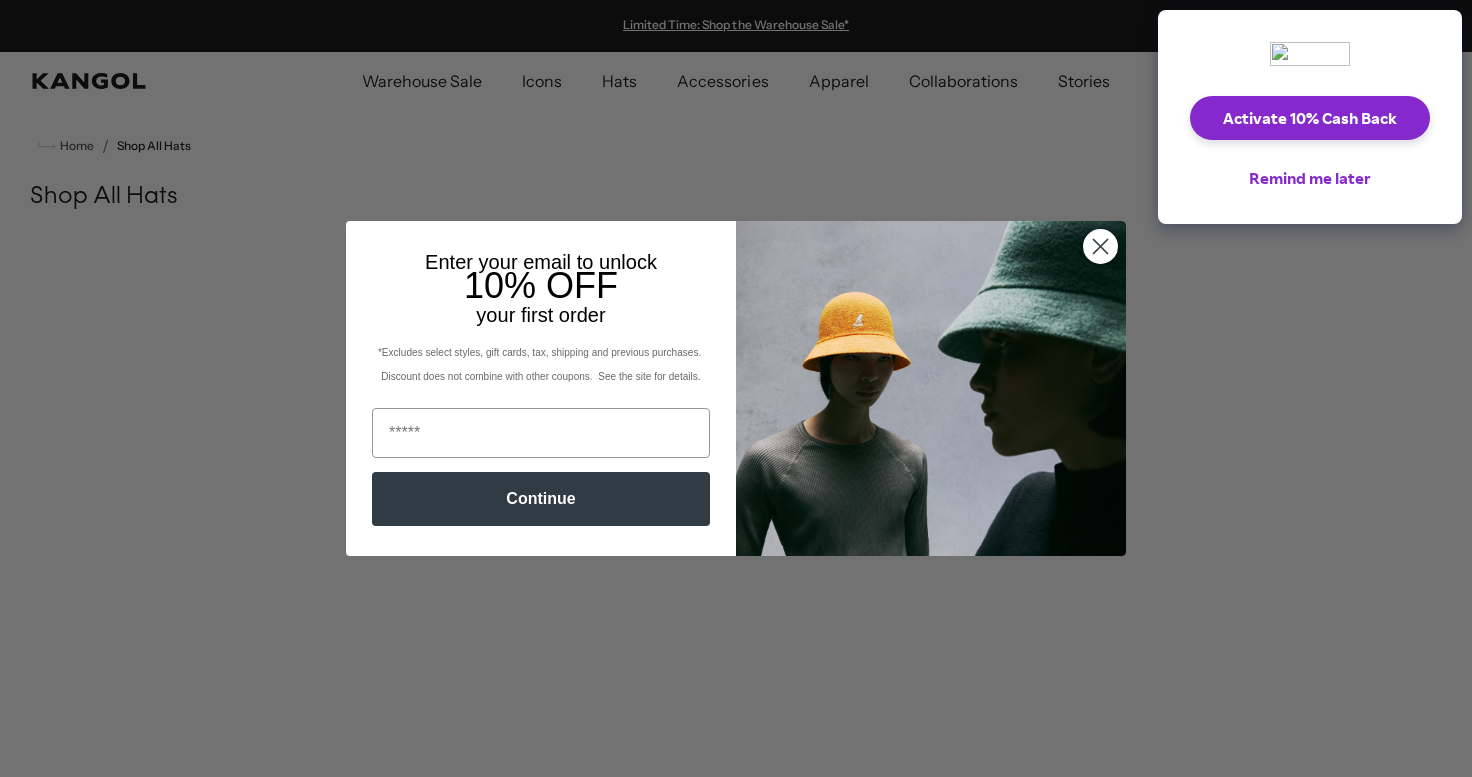 scroll, scrollTop: 0, scrollLeft: 0, axis: both 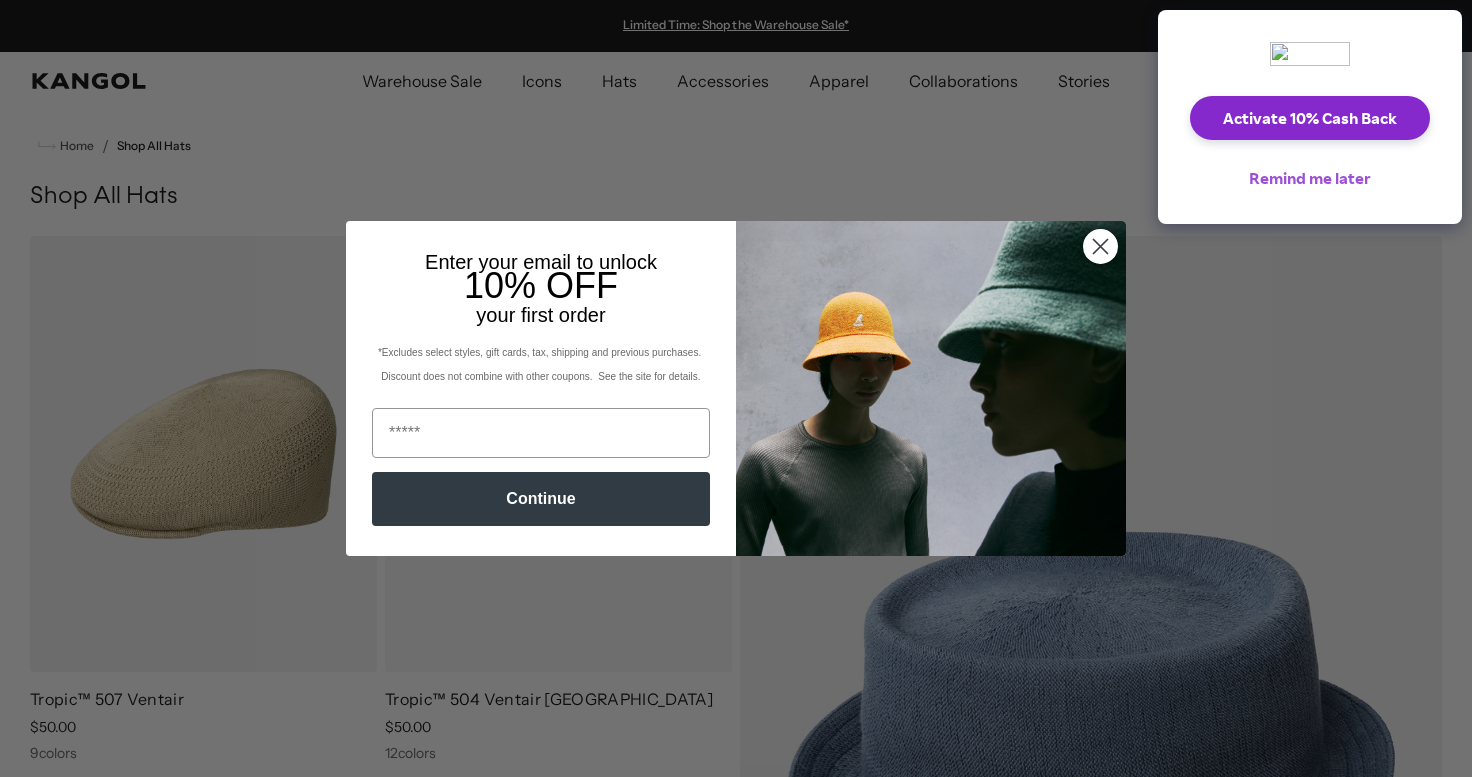 drag, startPoint x: 1281, startPoint y: 173, endPoint x: 1269, endPoint y: 173, distance: 12 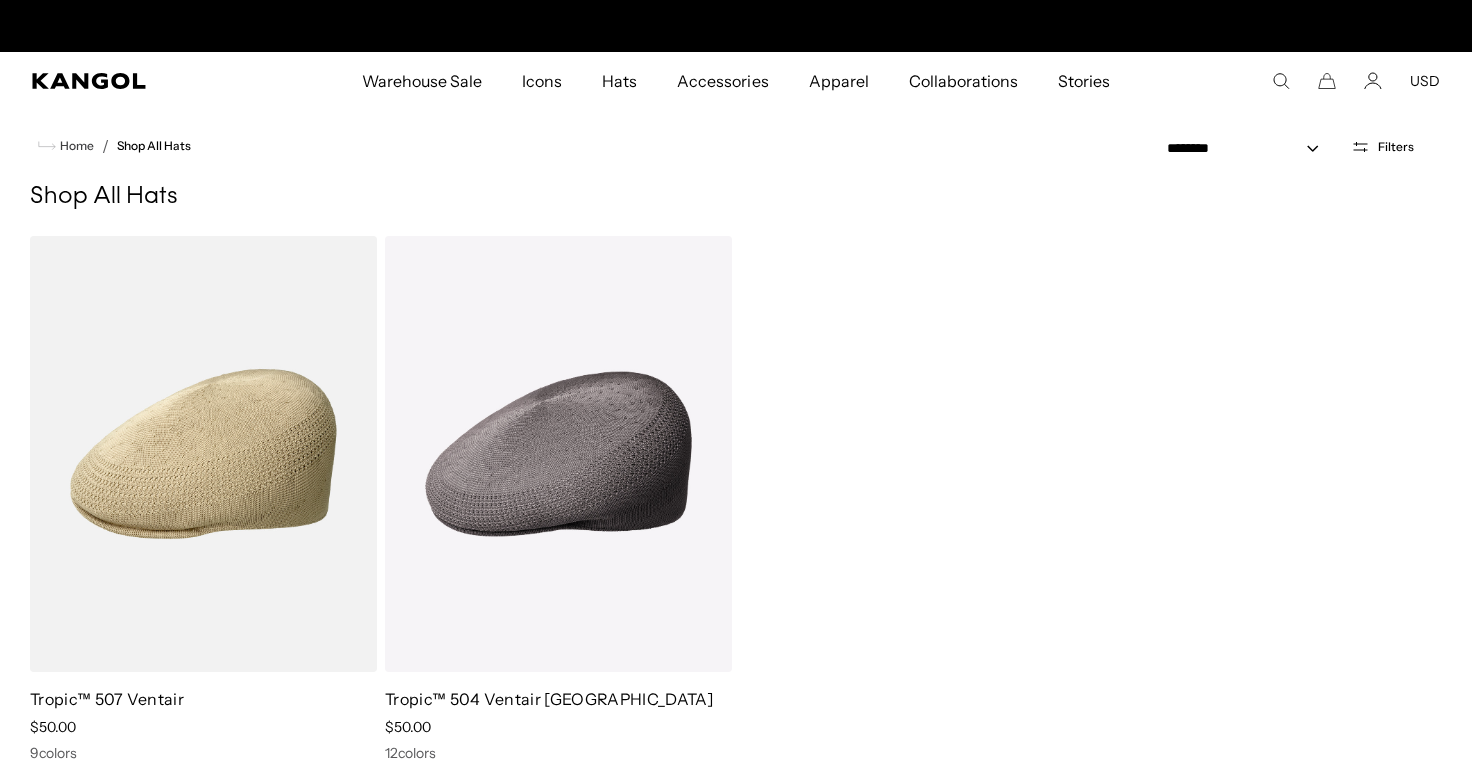 scroll, scrollTop: 0, scrollLeft: 412, axis: horizontal 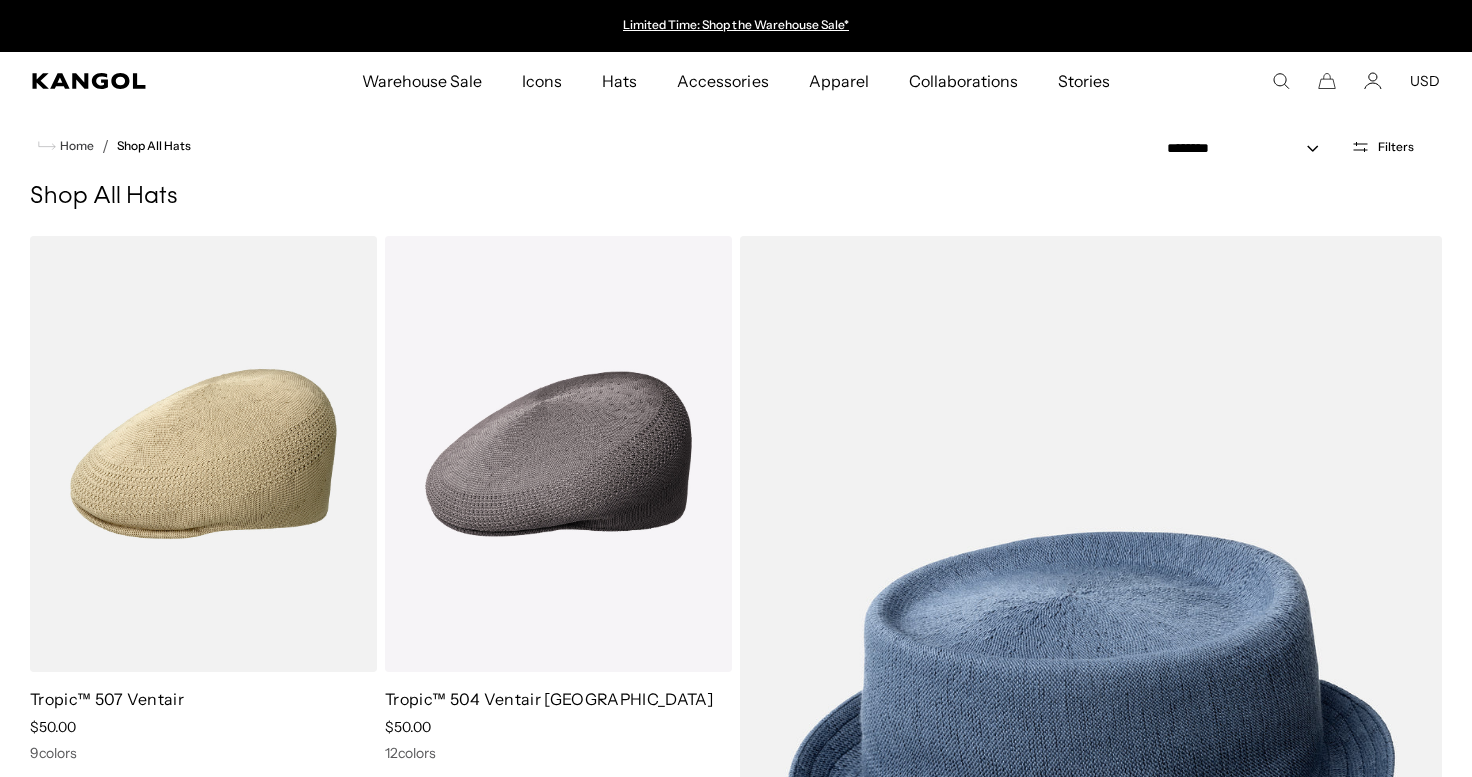 click on "Filters" at bounding box center (1382, 147) 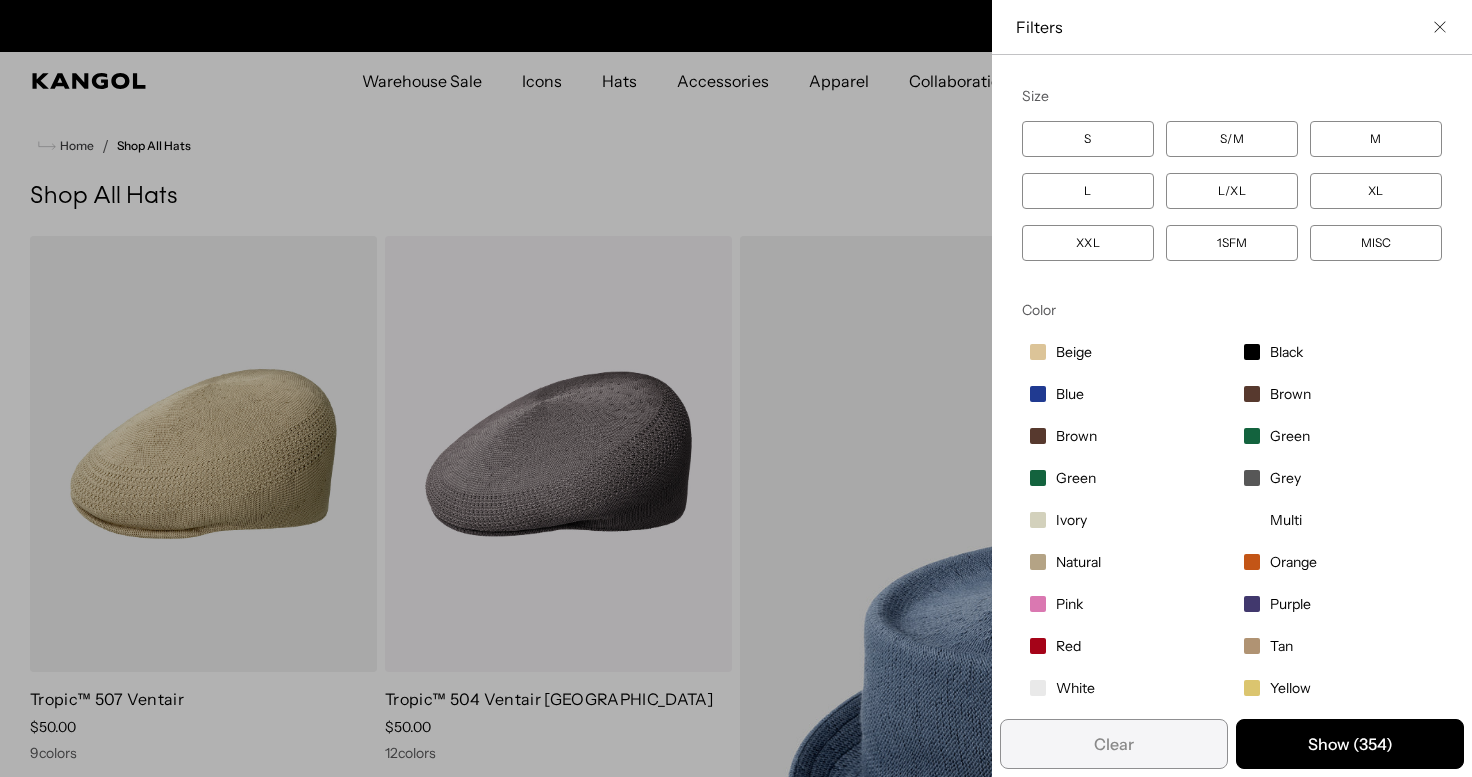 scroll, scrollTop: 0, scrollLeft: 412, axis: horizontal 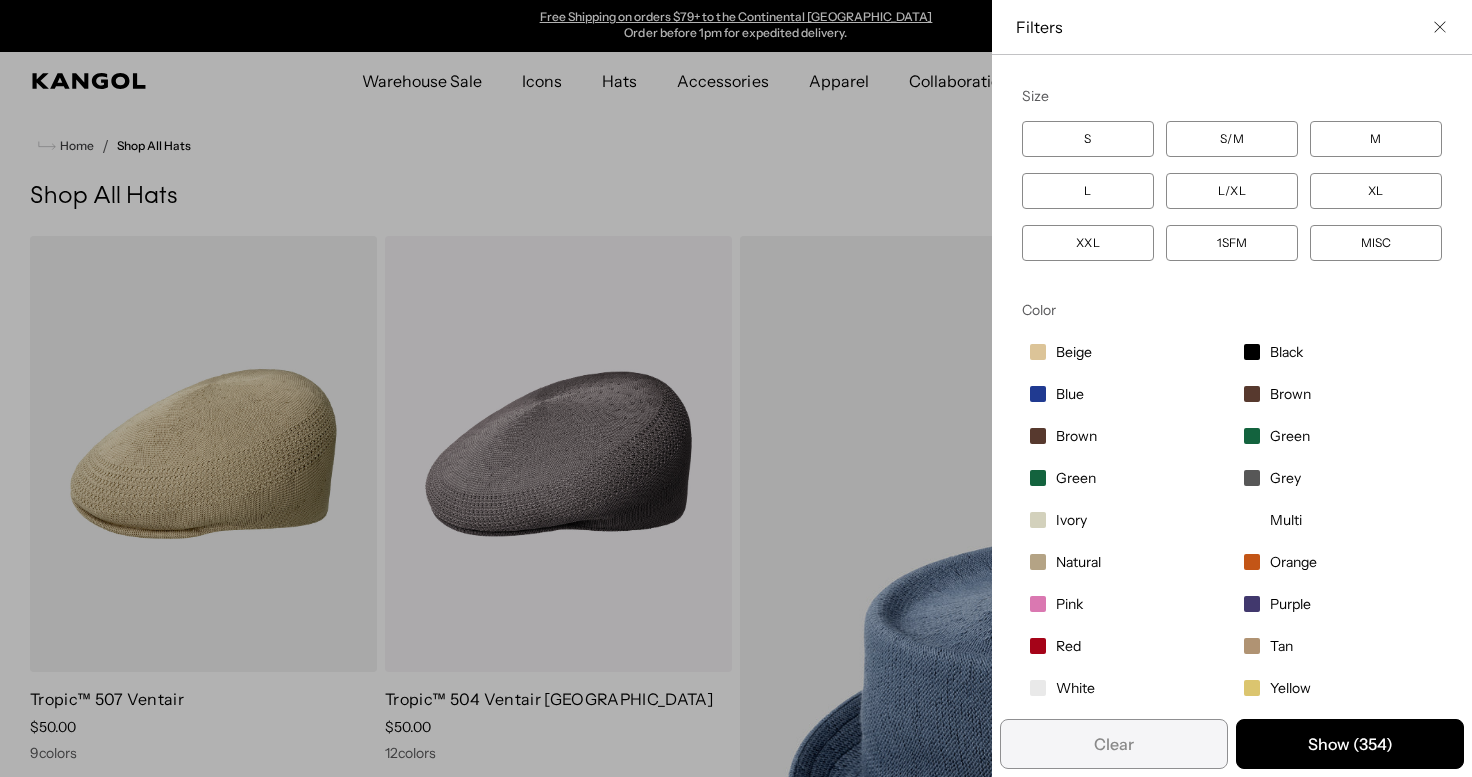 click at bounding box center (1252, 352) 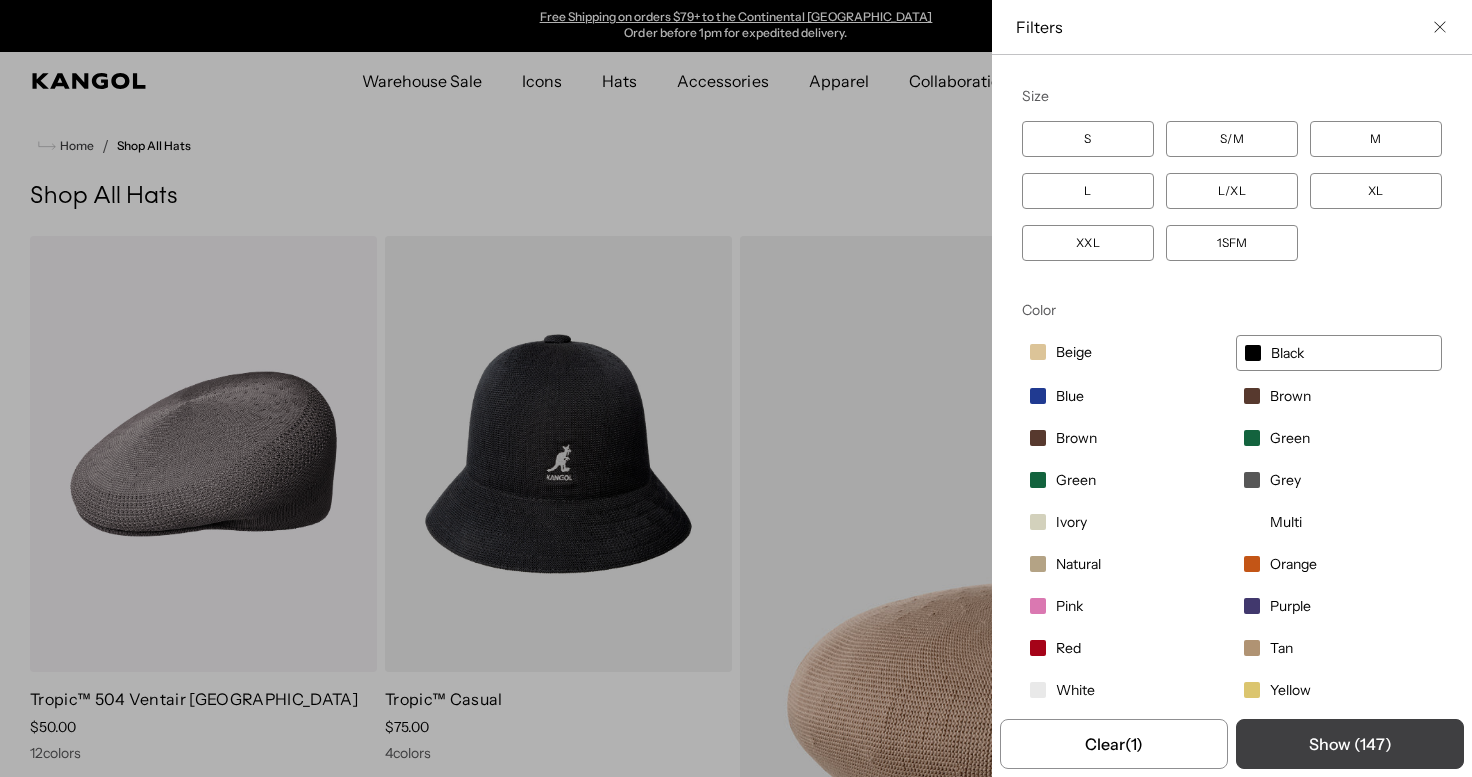 click on "Show ( 147 )" at bounding box center (1350, 744) 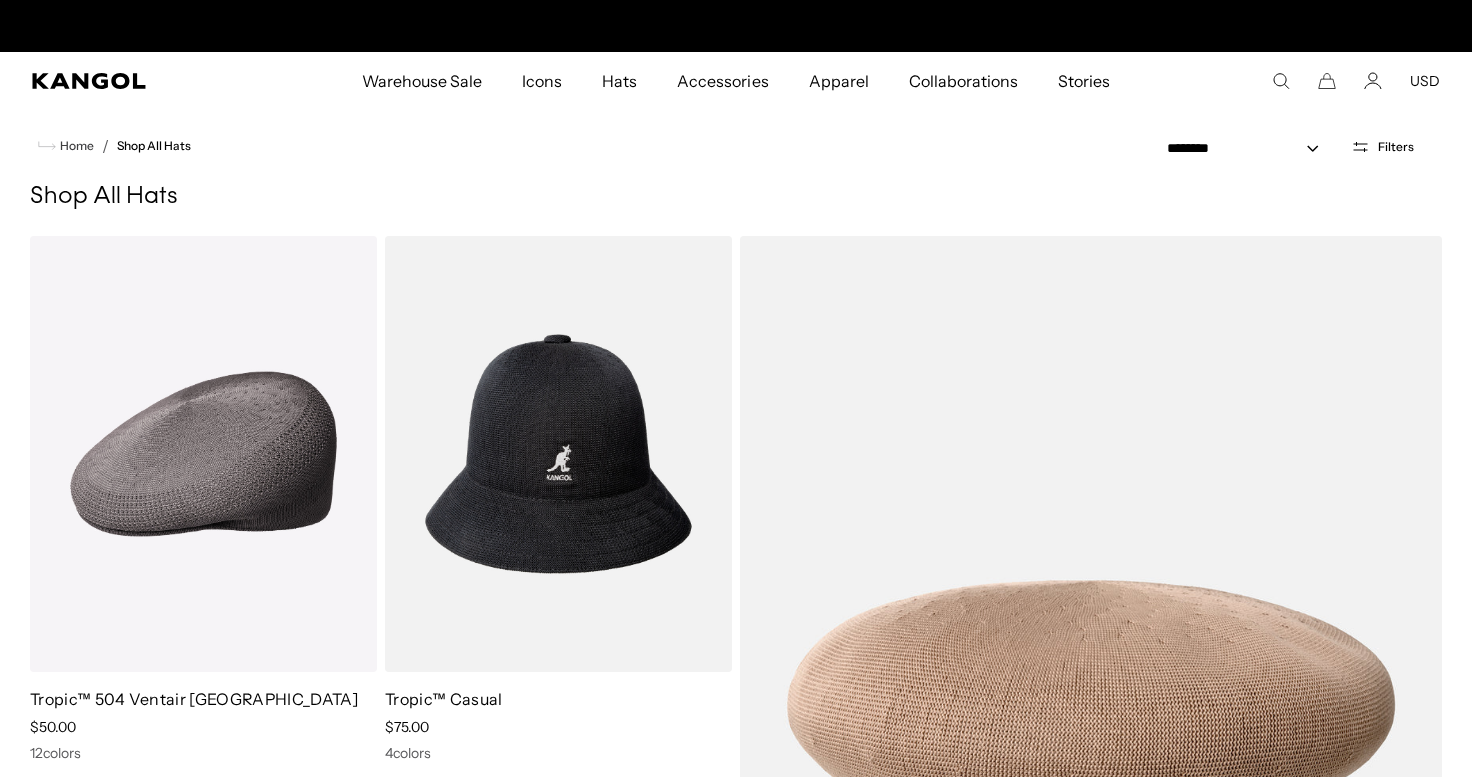 scroll, scrollTop: 0, scrollLeft: 0, axis: both 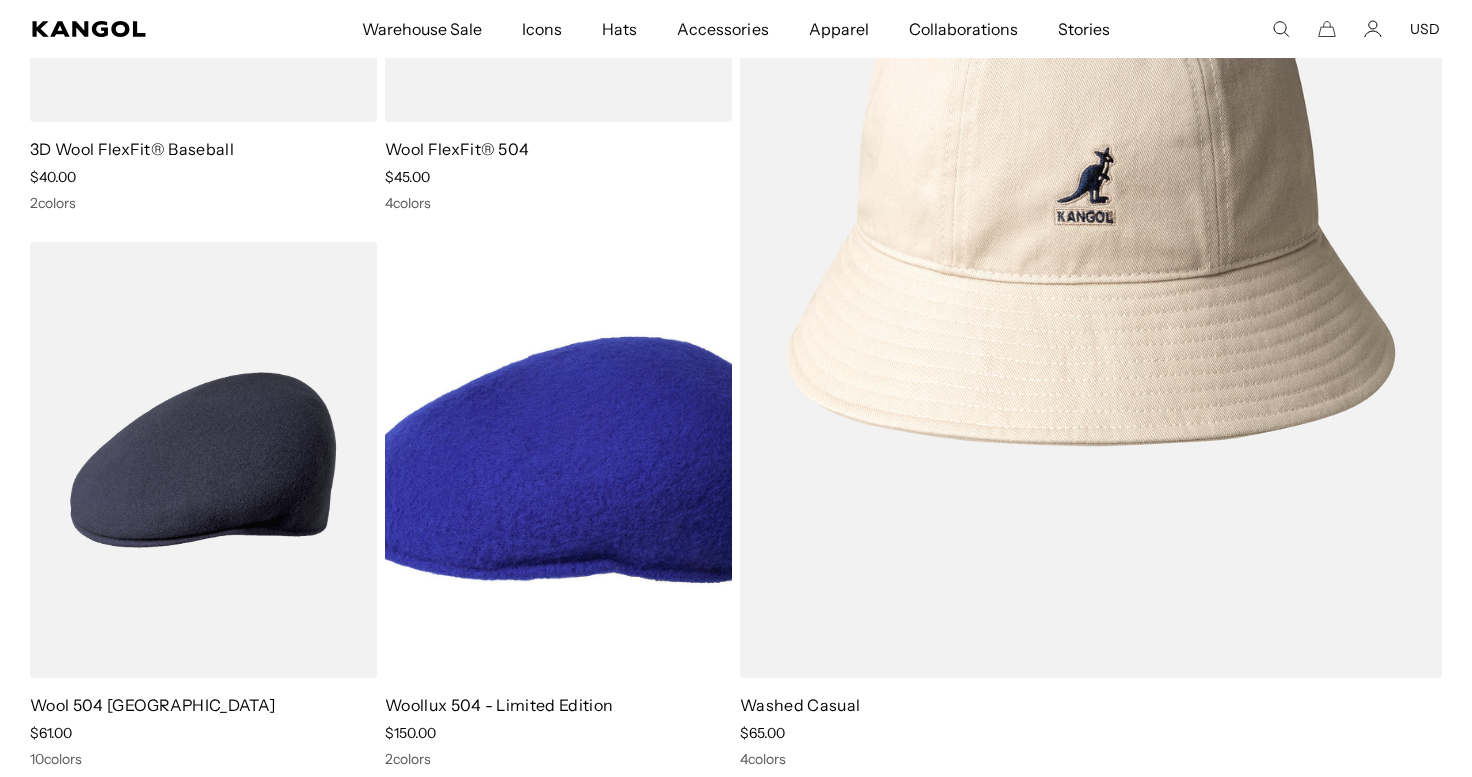 drag, startPoint x: 534, startPoint y: 529, endPoint x: 542, endPoint y: 522, distance: 10.630146 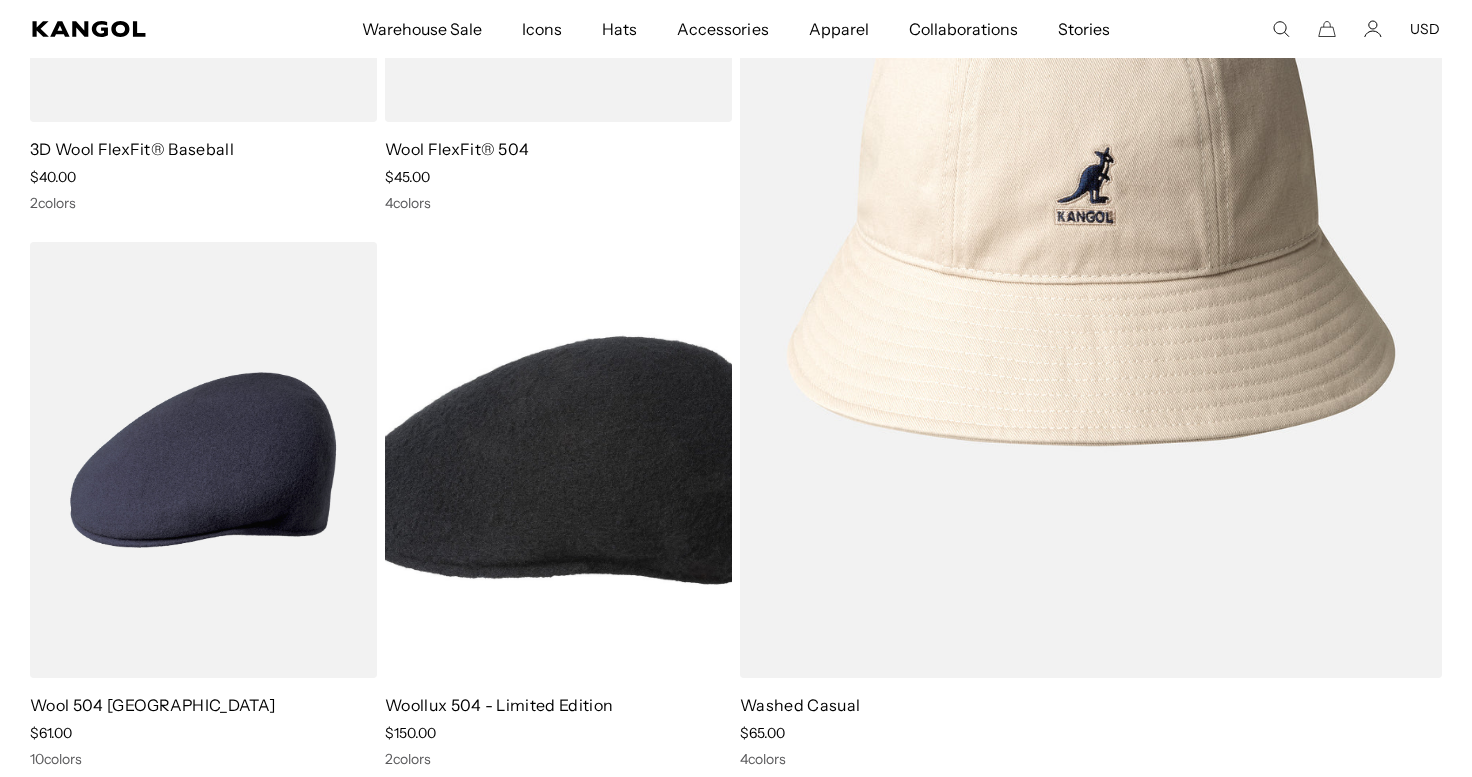 scroll, scrollTop: 0, scrollLeft: 0, axis: both 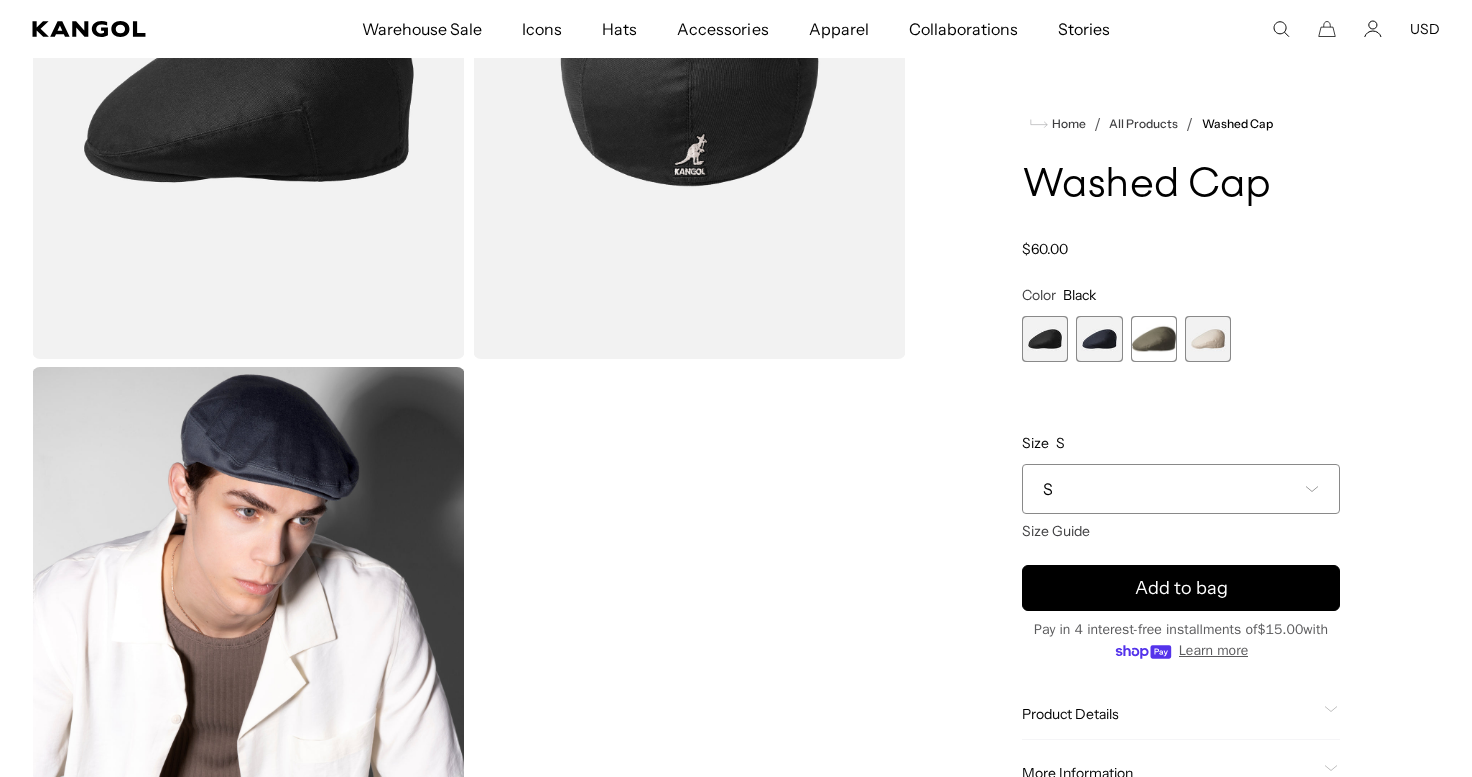 click at bounding box center (1154, 339) 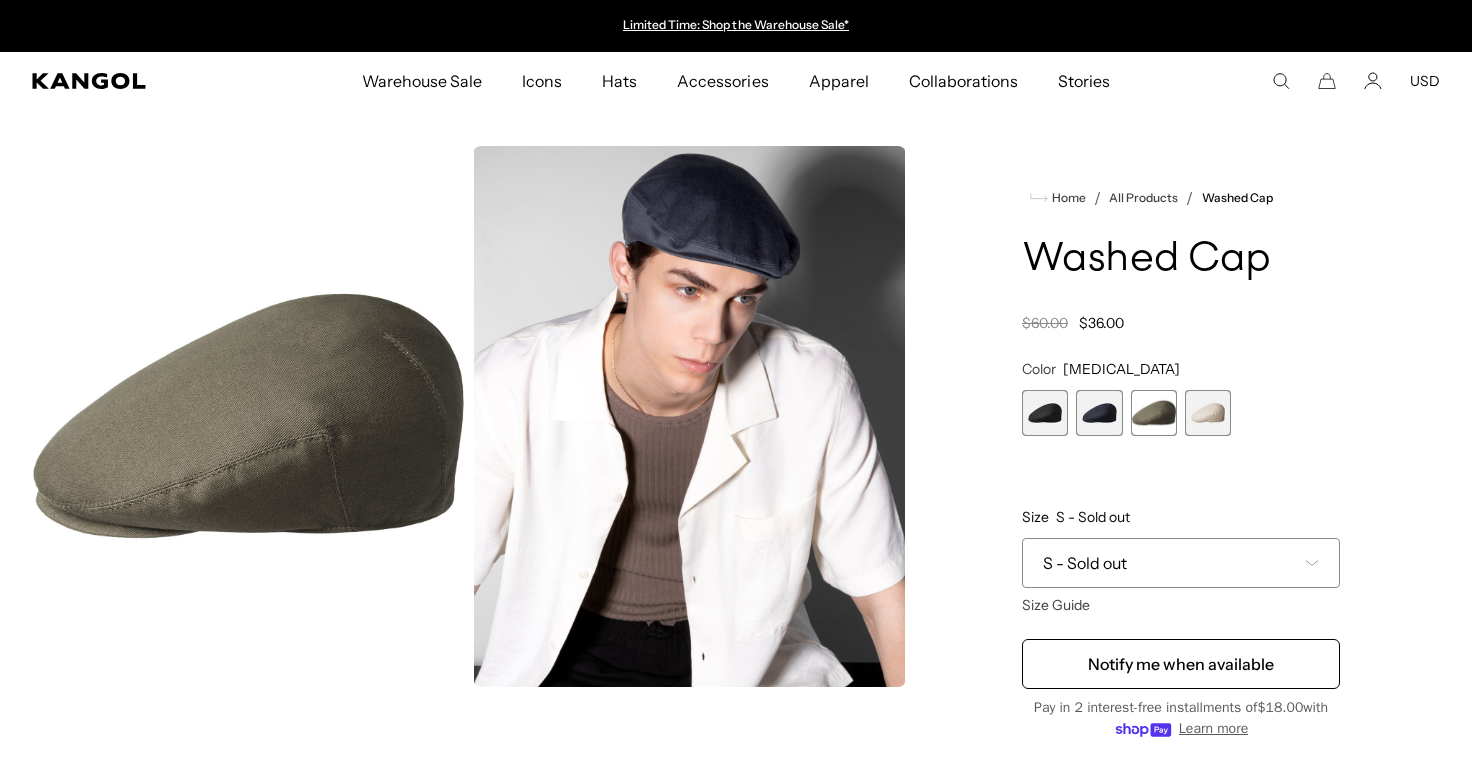 scroll, scrollTop: 0, scrollLeft: 0, axis: both 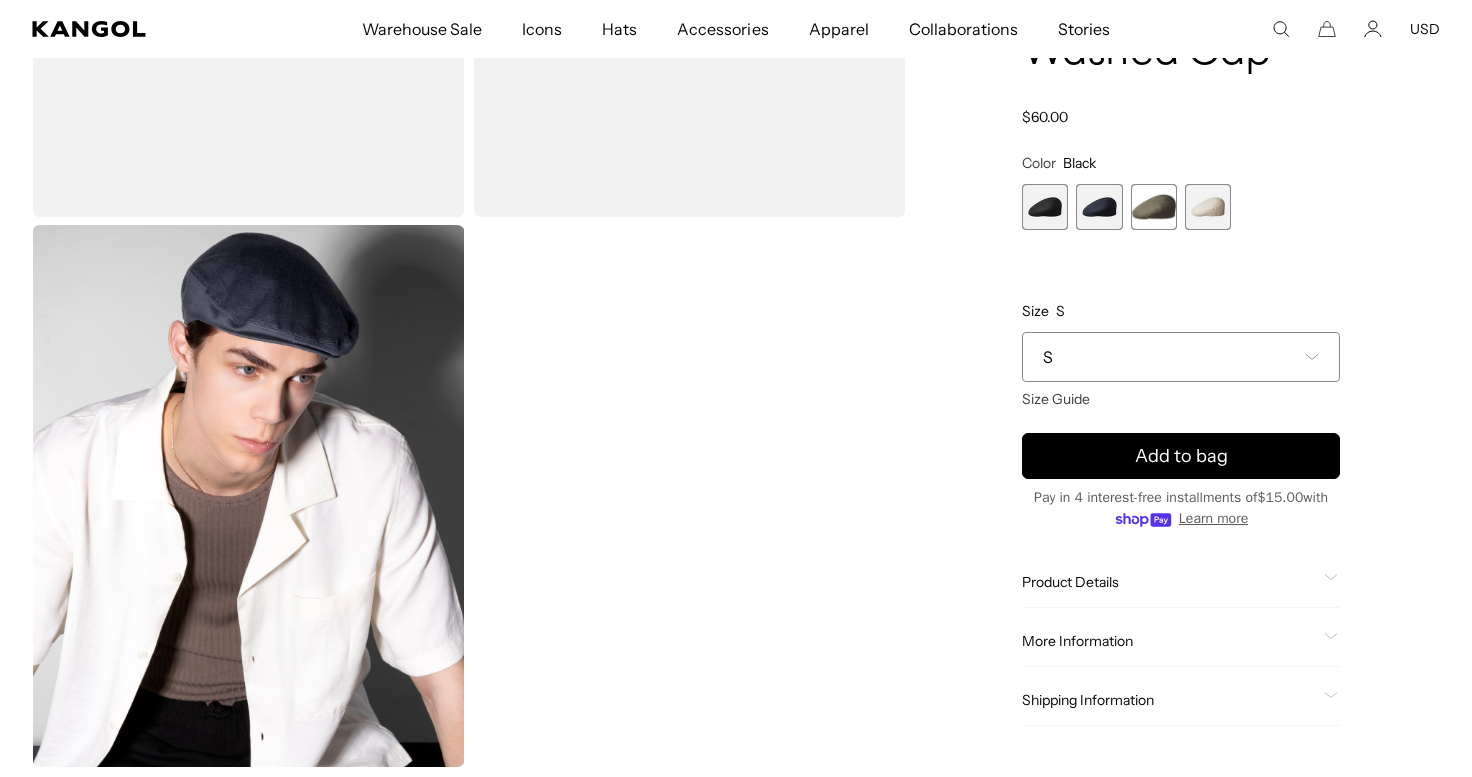 click at bounding box center [1208, 207] 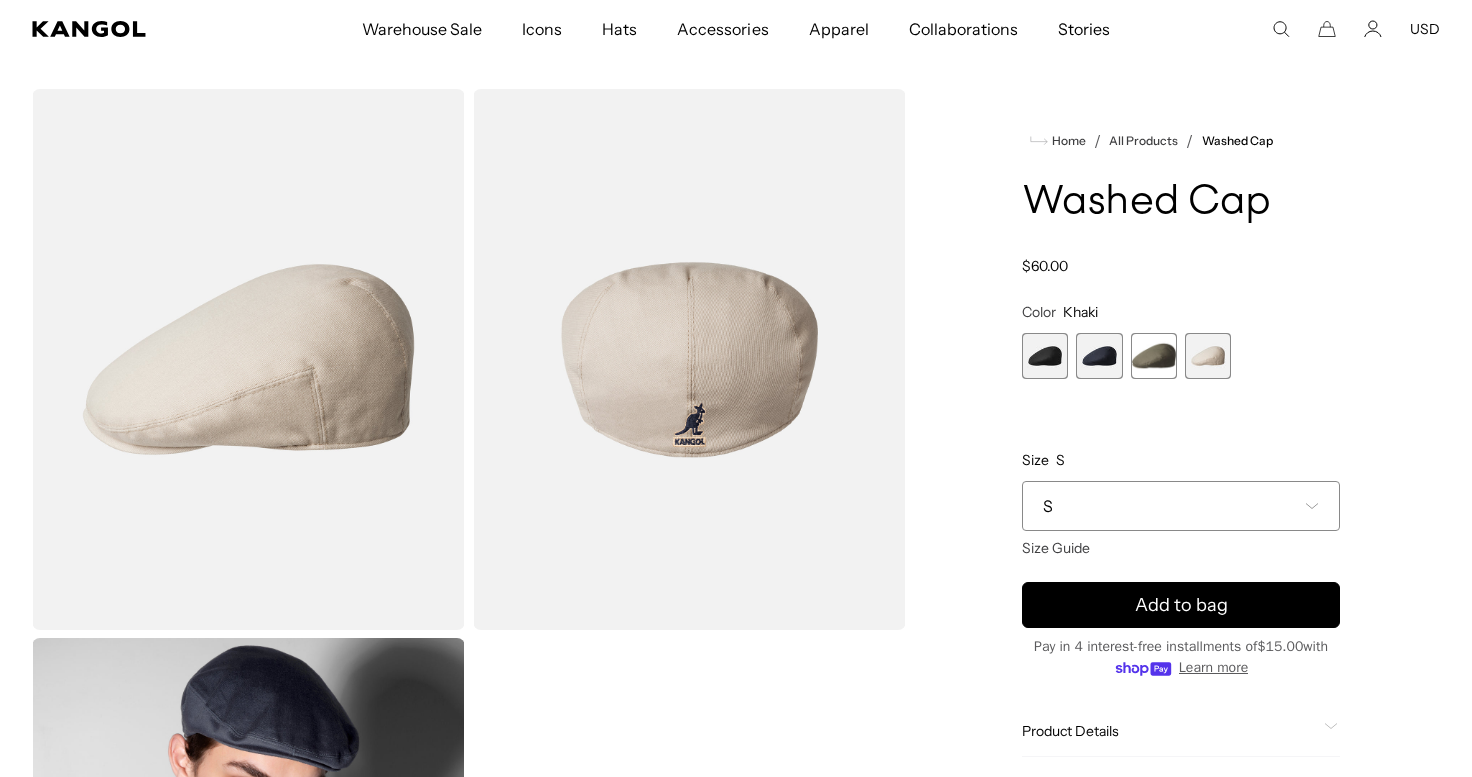 scroll, scrollTop: 27, scrollLeft: 0, axis: vertical 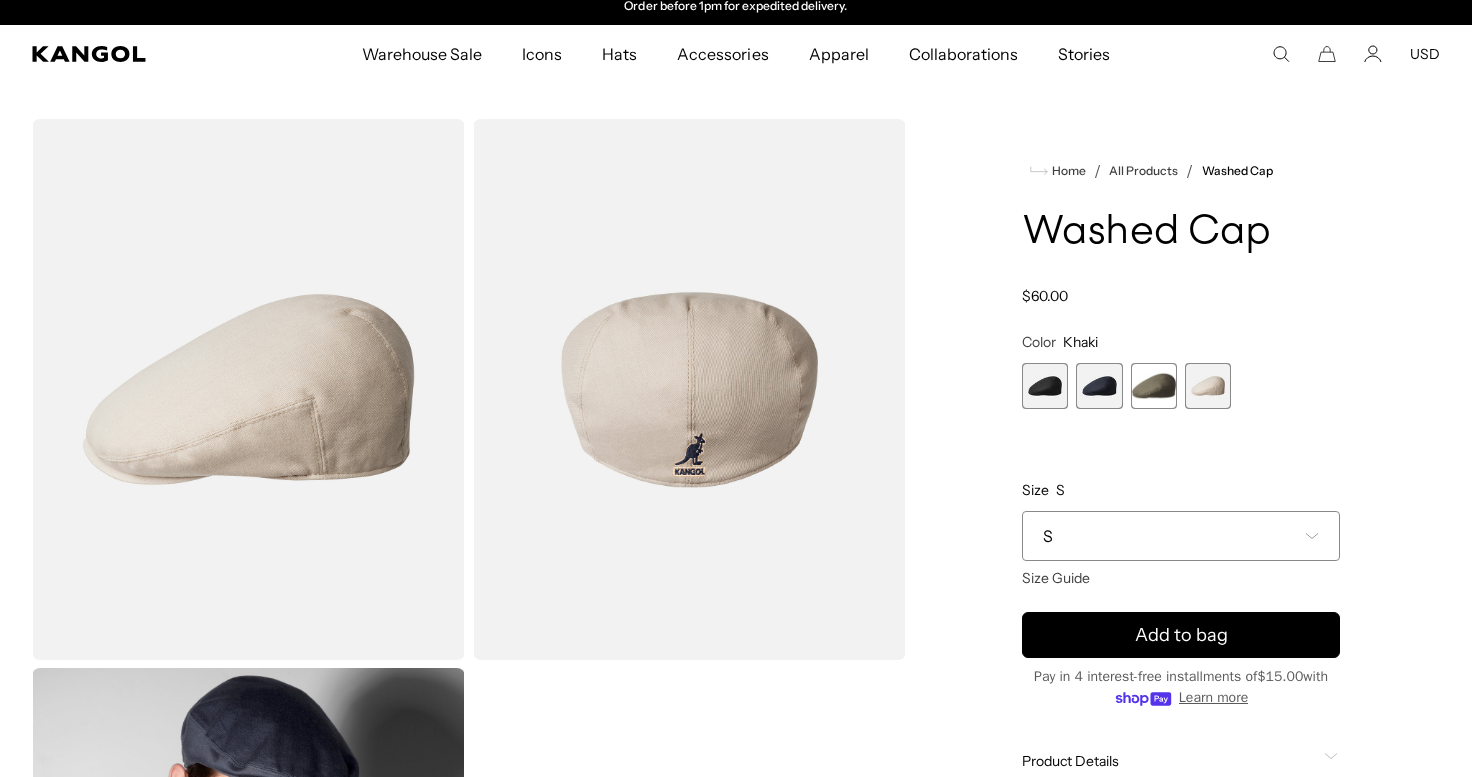 click at bounding box center (1045, 386) 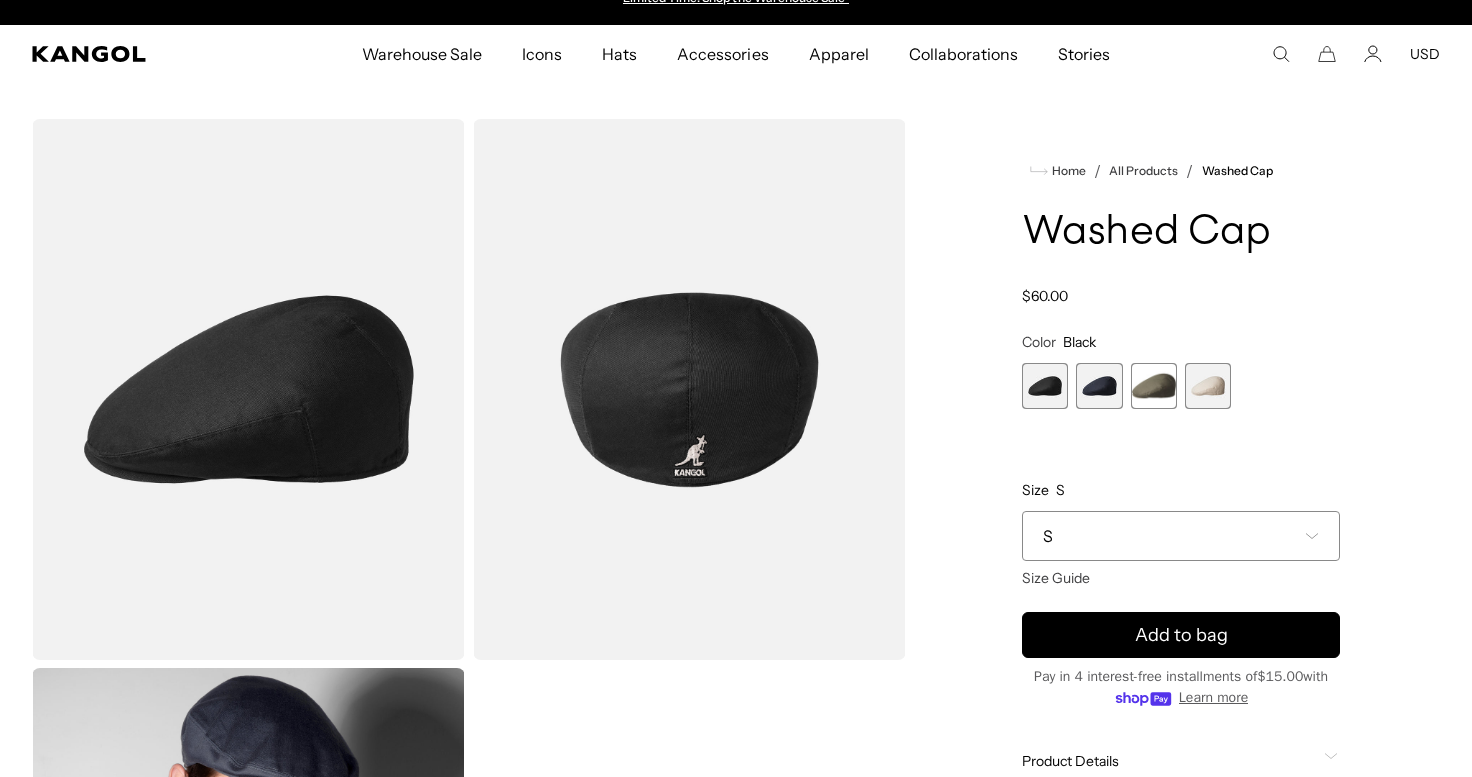 scroll, scrollTop: 0, scrollLeft: 412, axis: horizontal 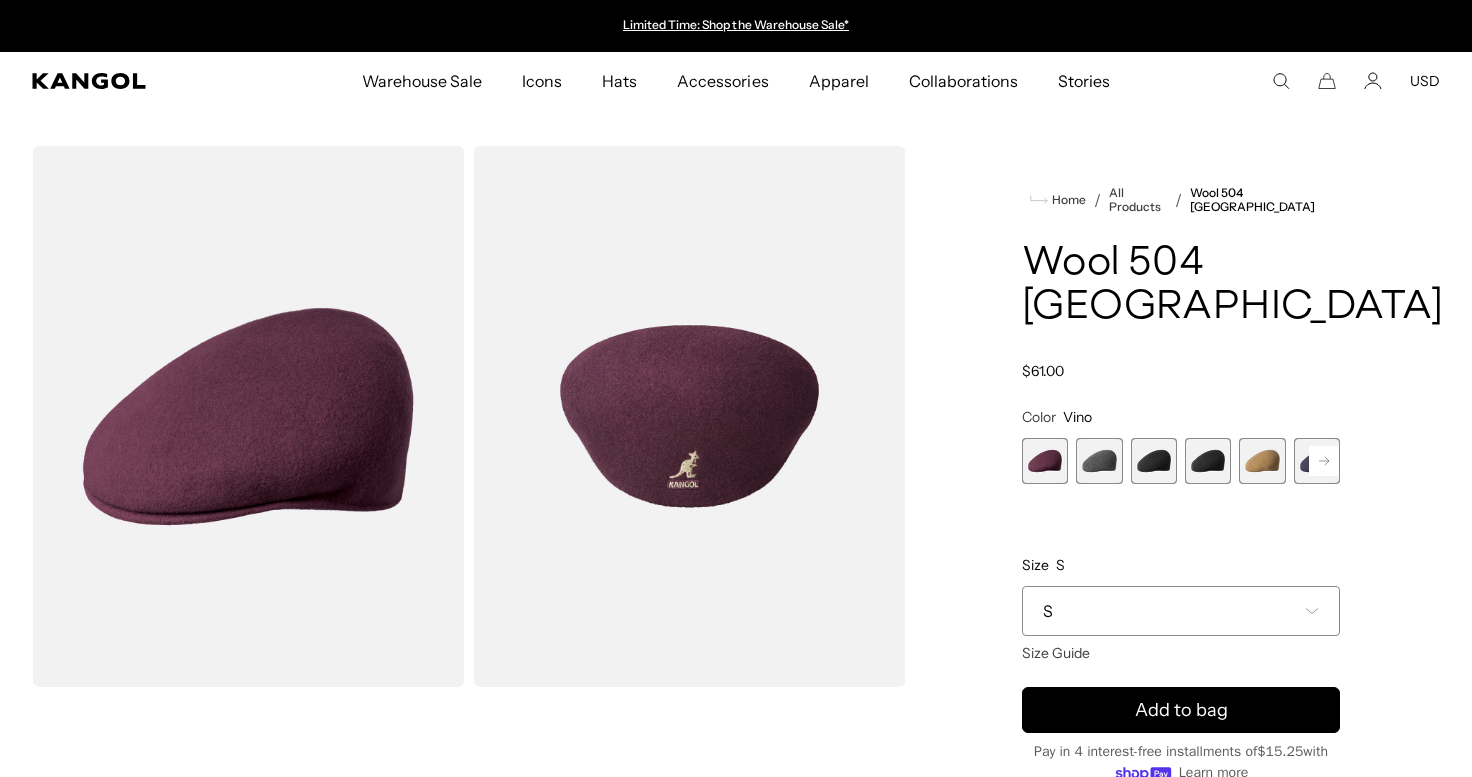 click at bounding box center [1099, 461] 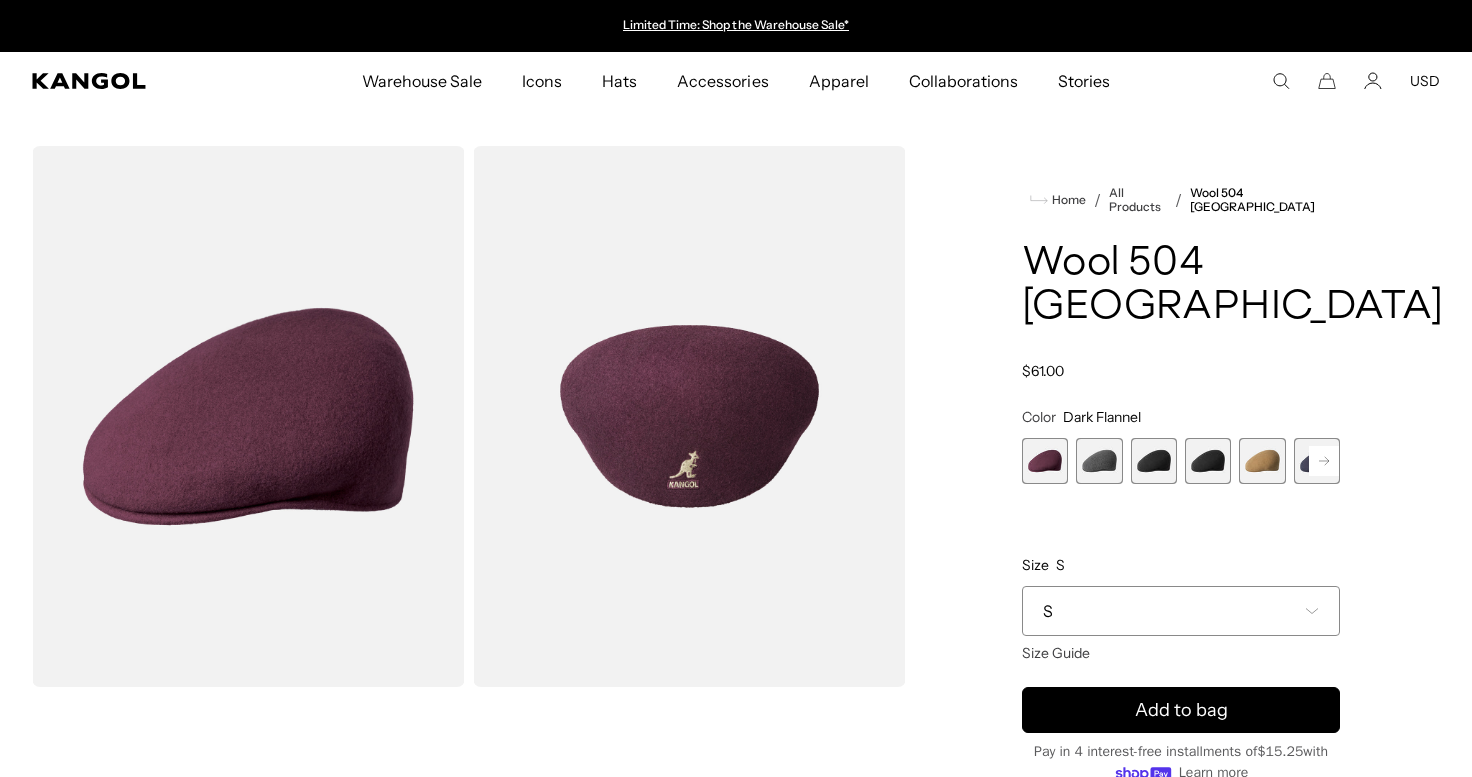 scroll, scrollTop: 0, scrollLeft: 0, axis: both 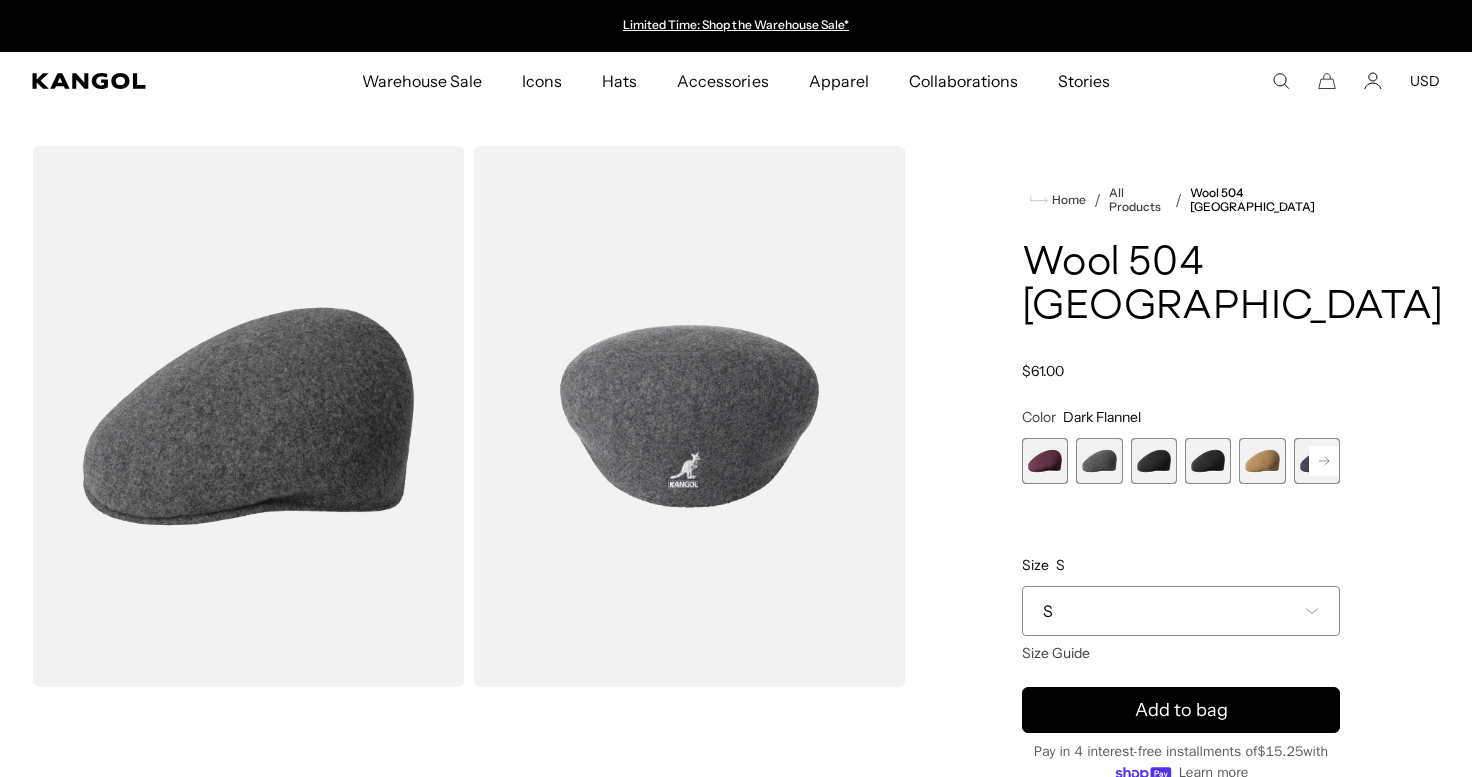 click at bounding box center (1154, 461) 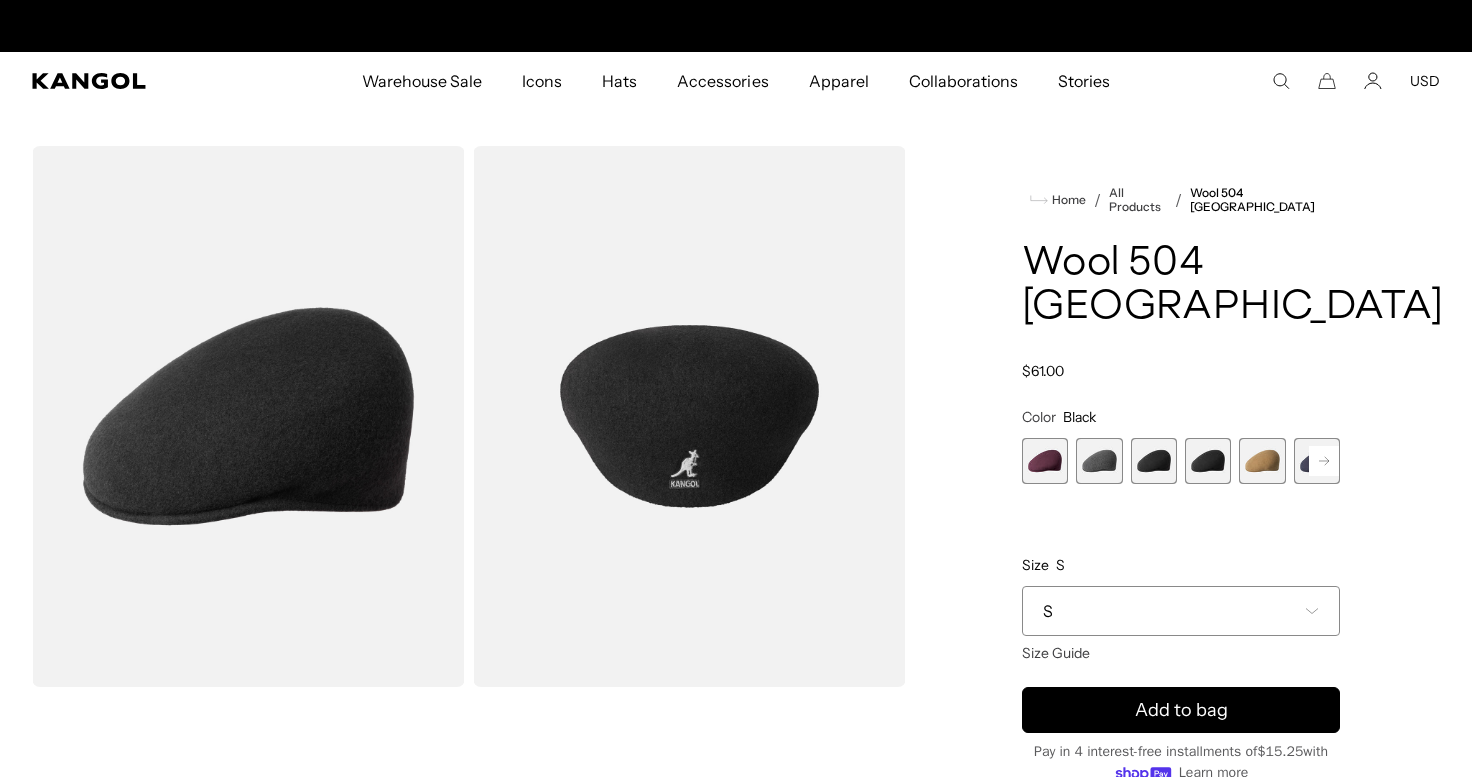 scroll, scrollTop: 0, scrollLeft: 412, axis: horizontal 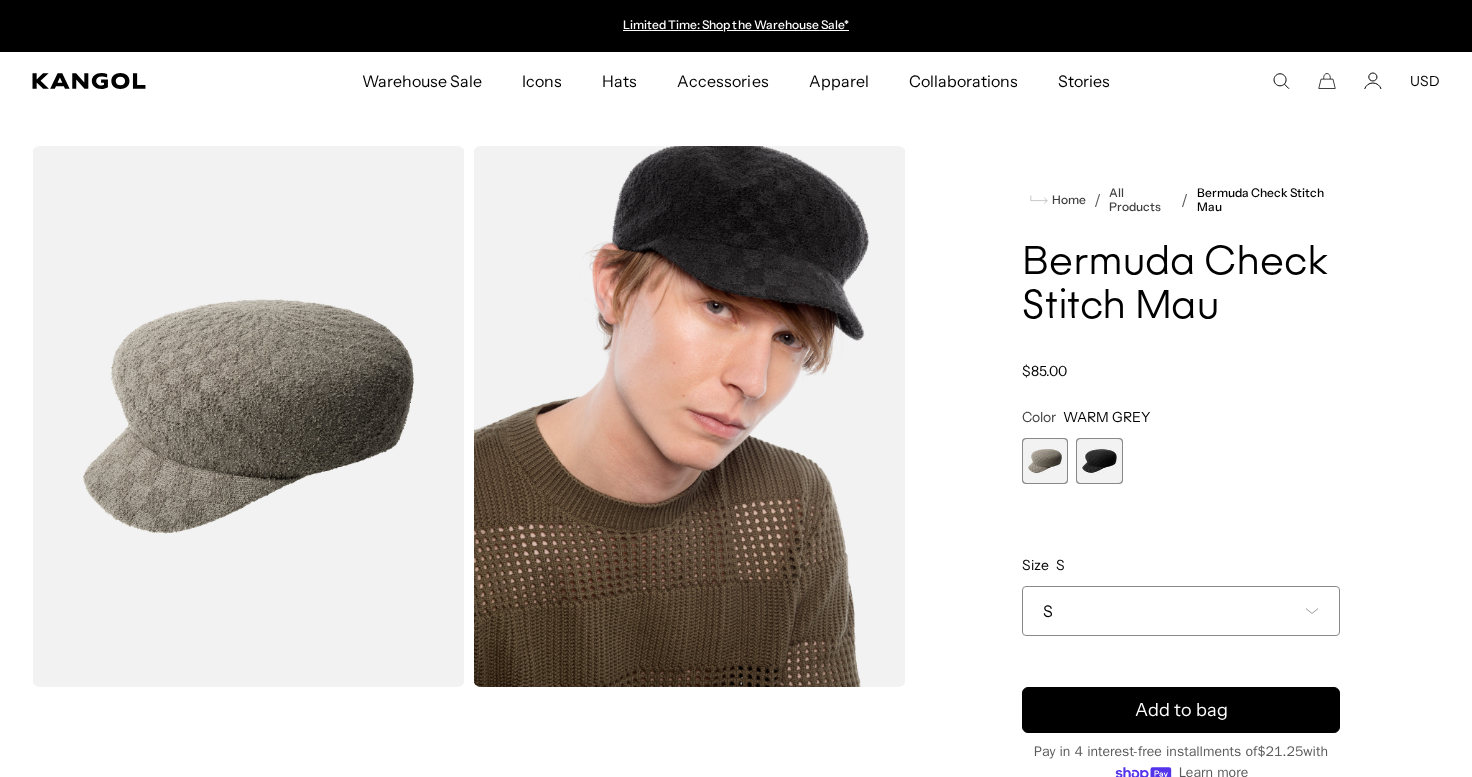 click at bounding box center [1045, 461] 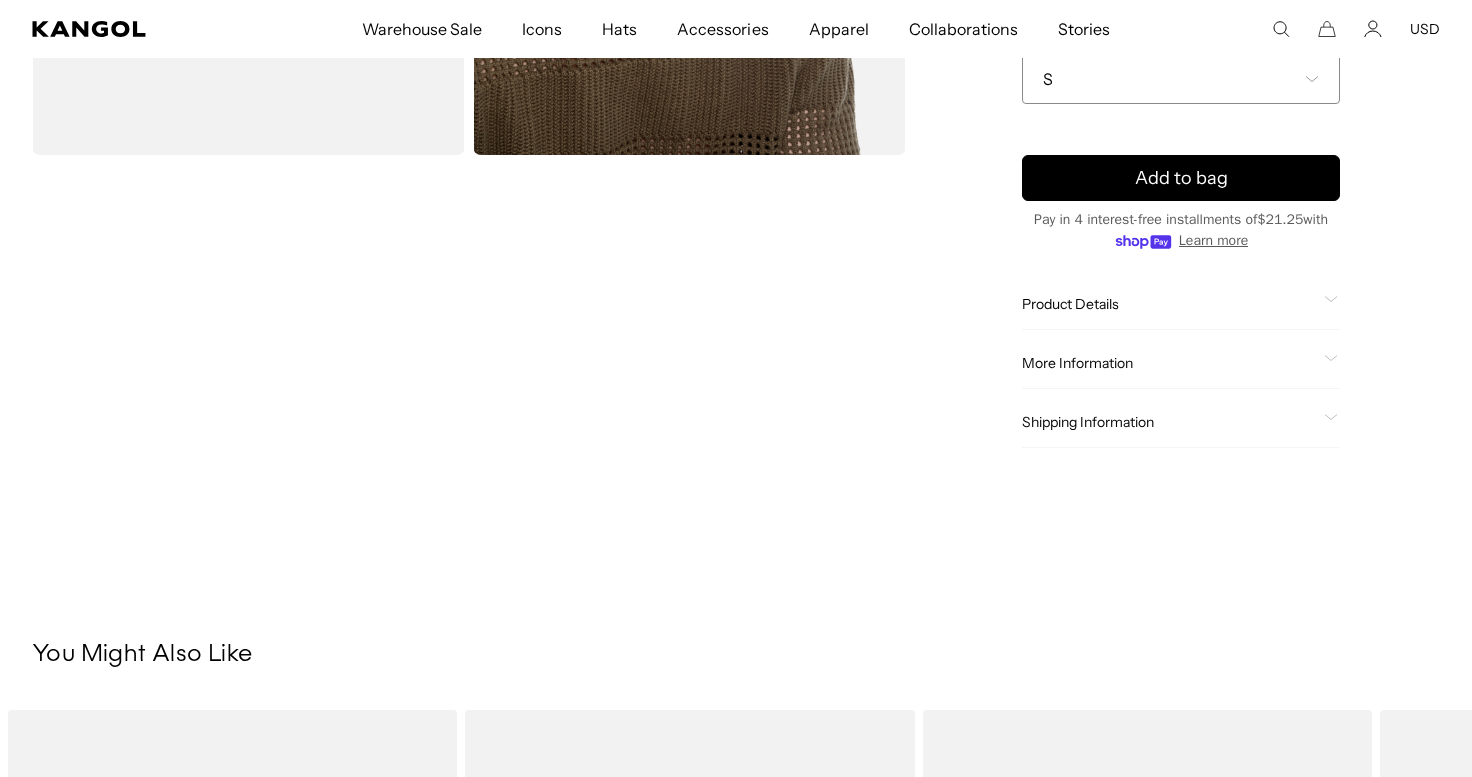 scroll, scrollTop: 347, scrollLeft: 0, axis: vertical 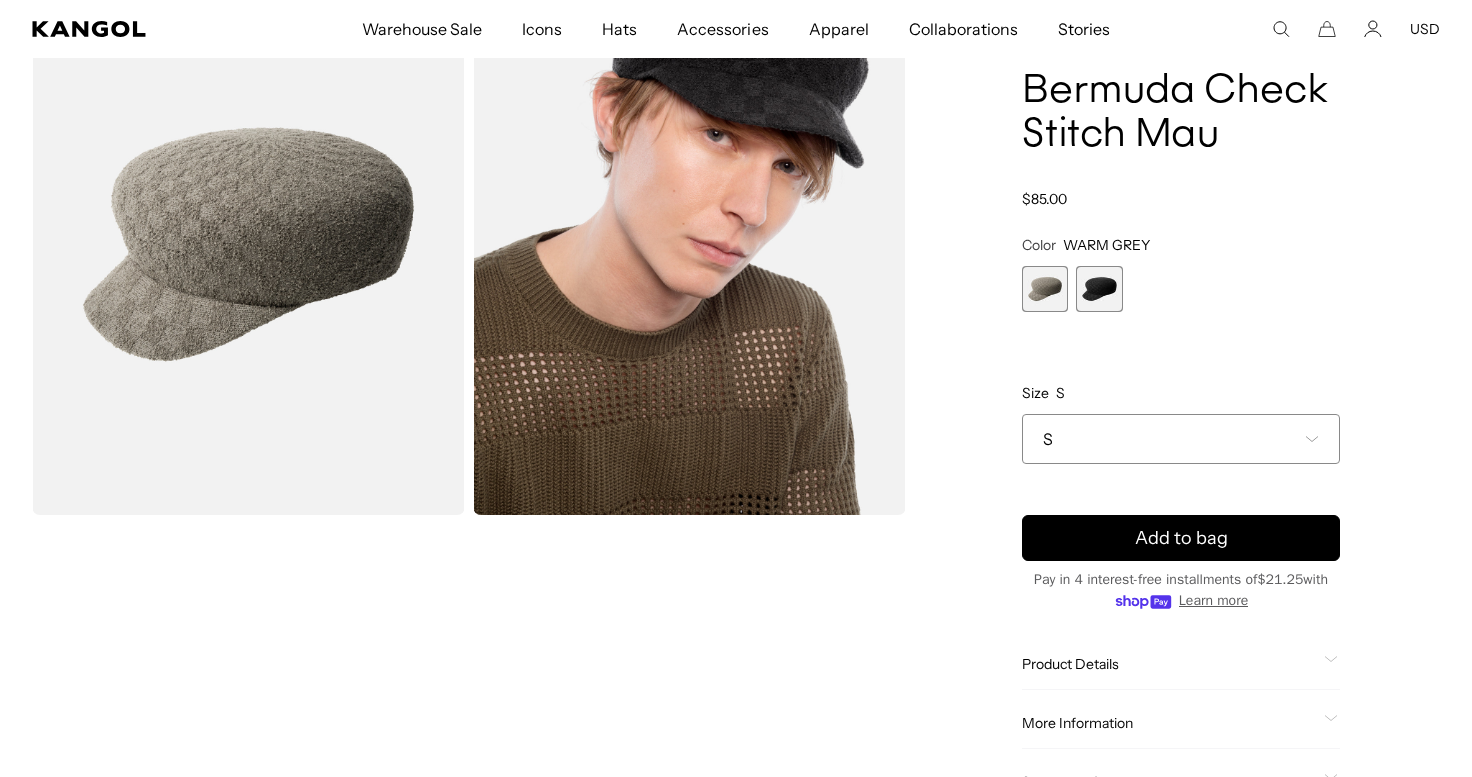 click at bounding box center (1099, 289) 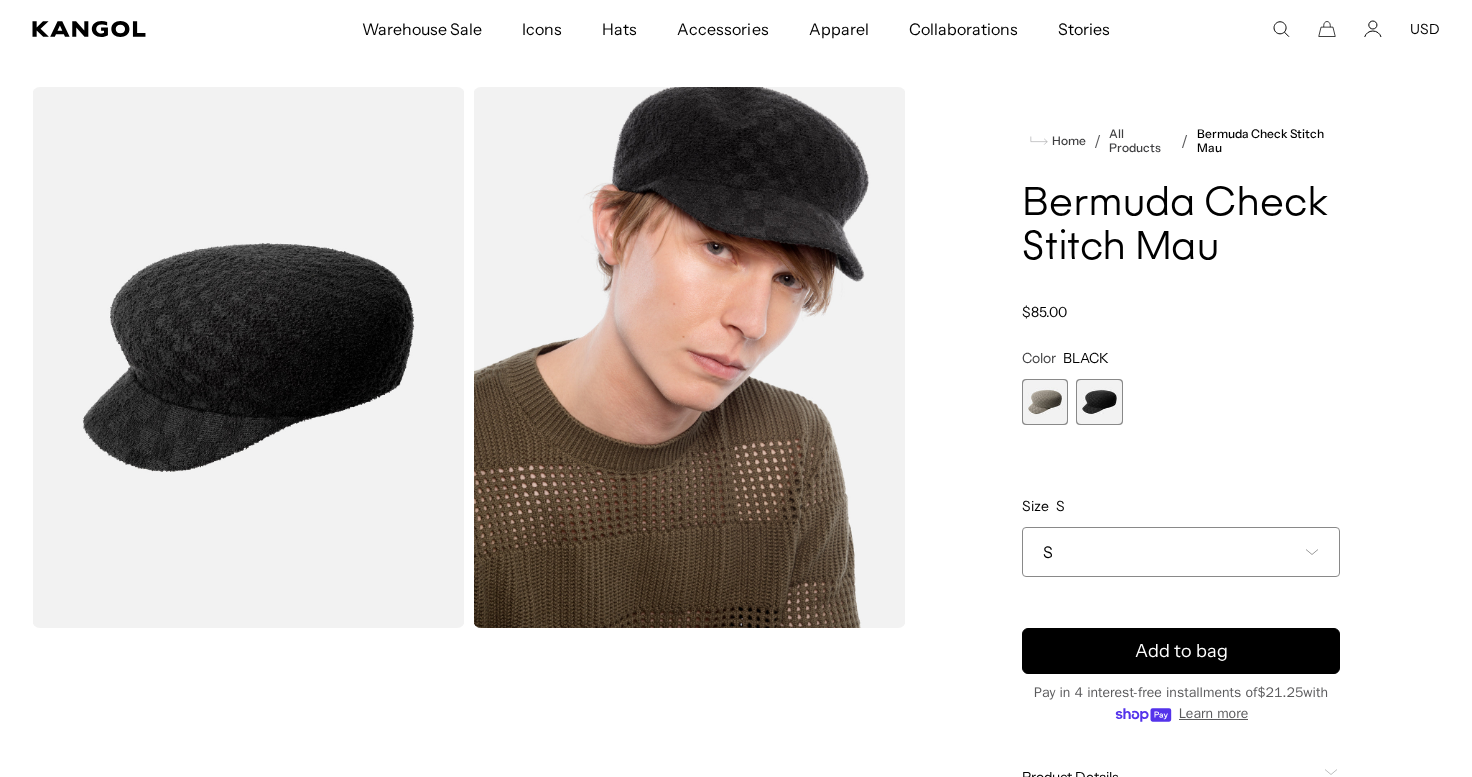 scroll, scrollTop: 59, scrollLeft: 0, axis: vertical 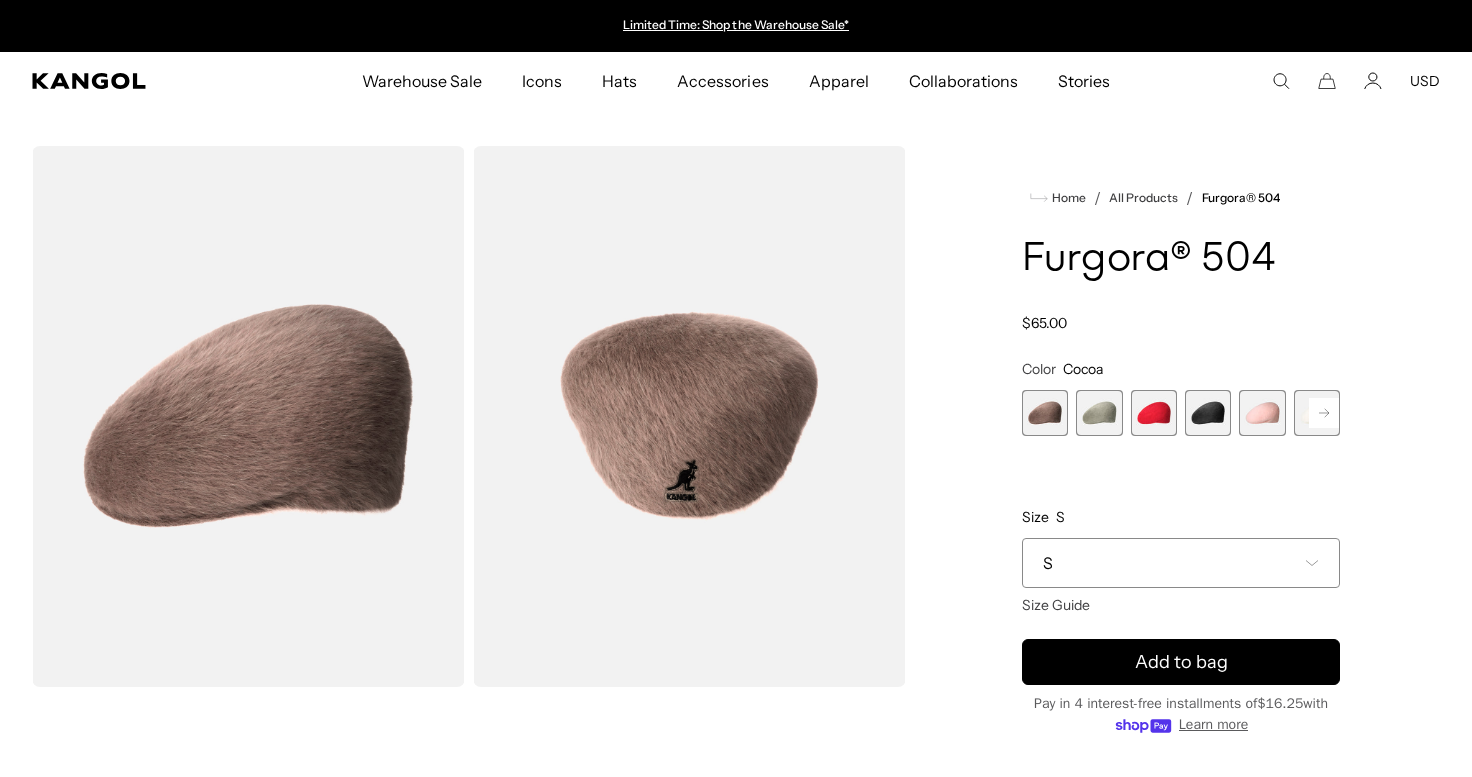 click at bounding box center [1208, 413] 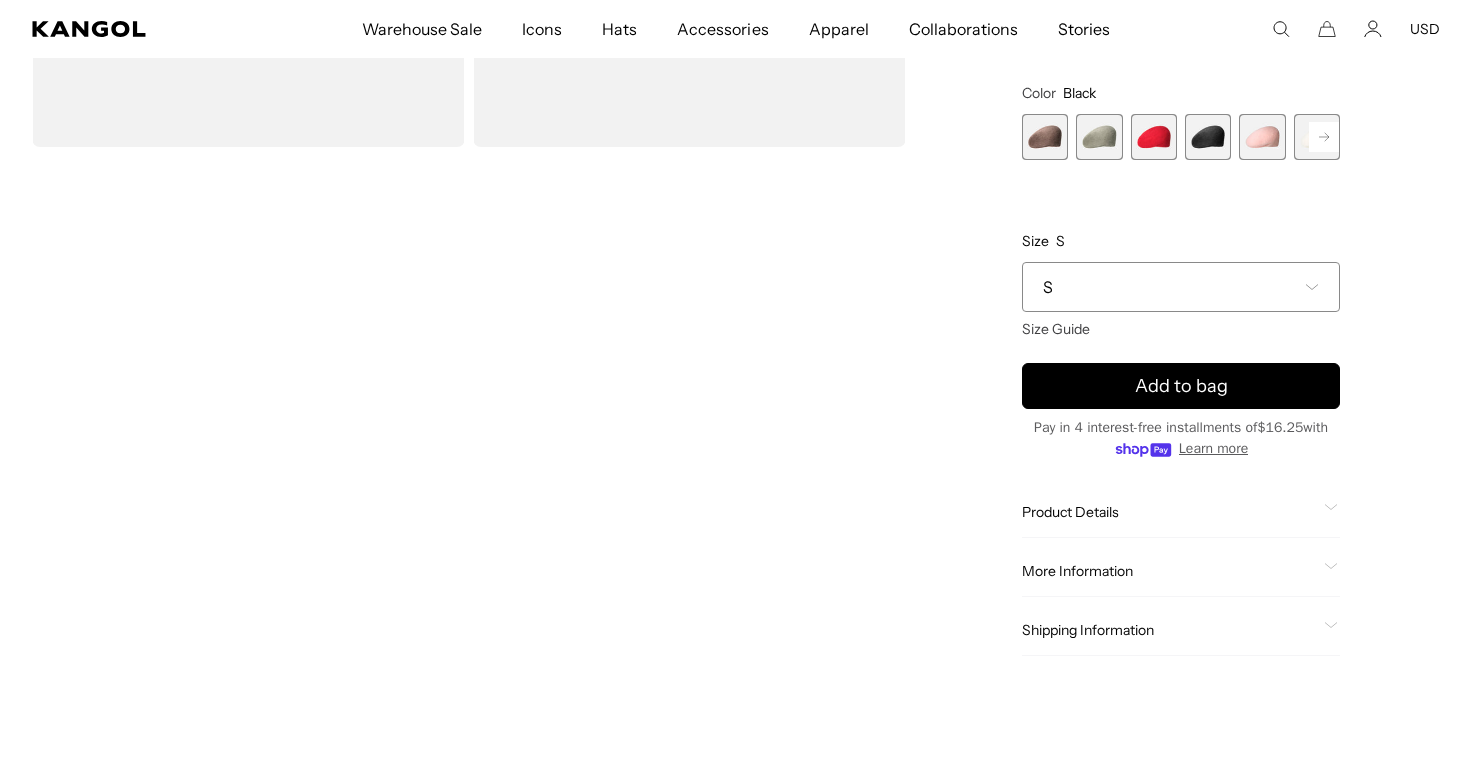 scroll, scrollTop: 684, scrollLeft: 0, axis: vertical 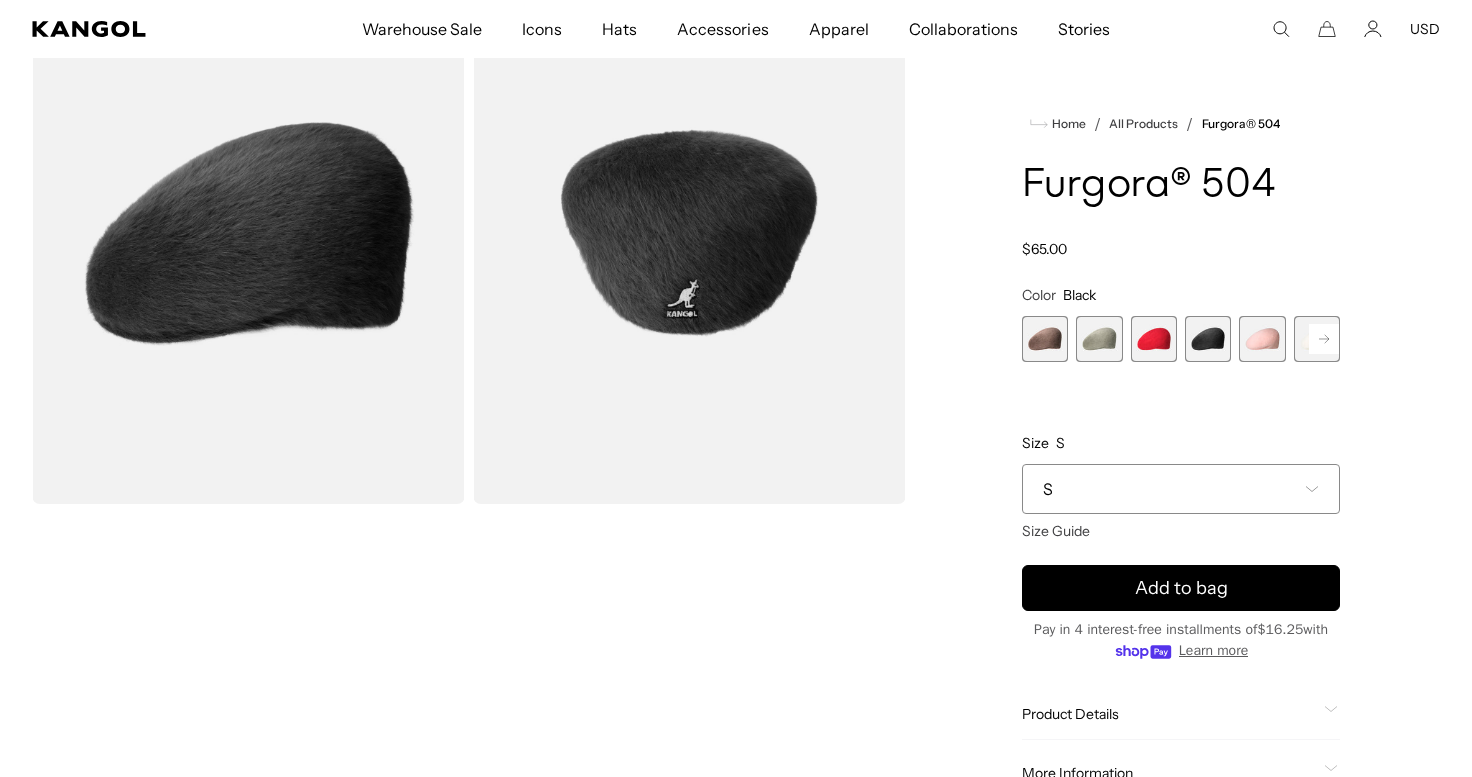 click at bounding box center (1262, 339) 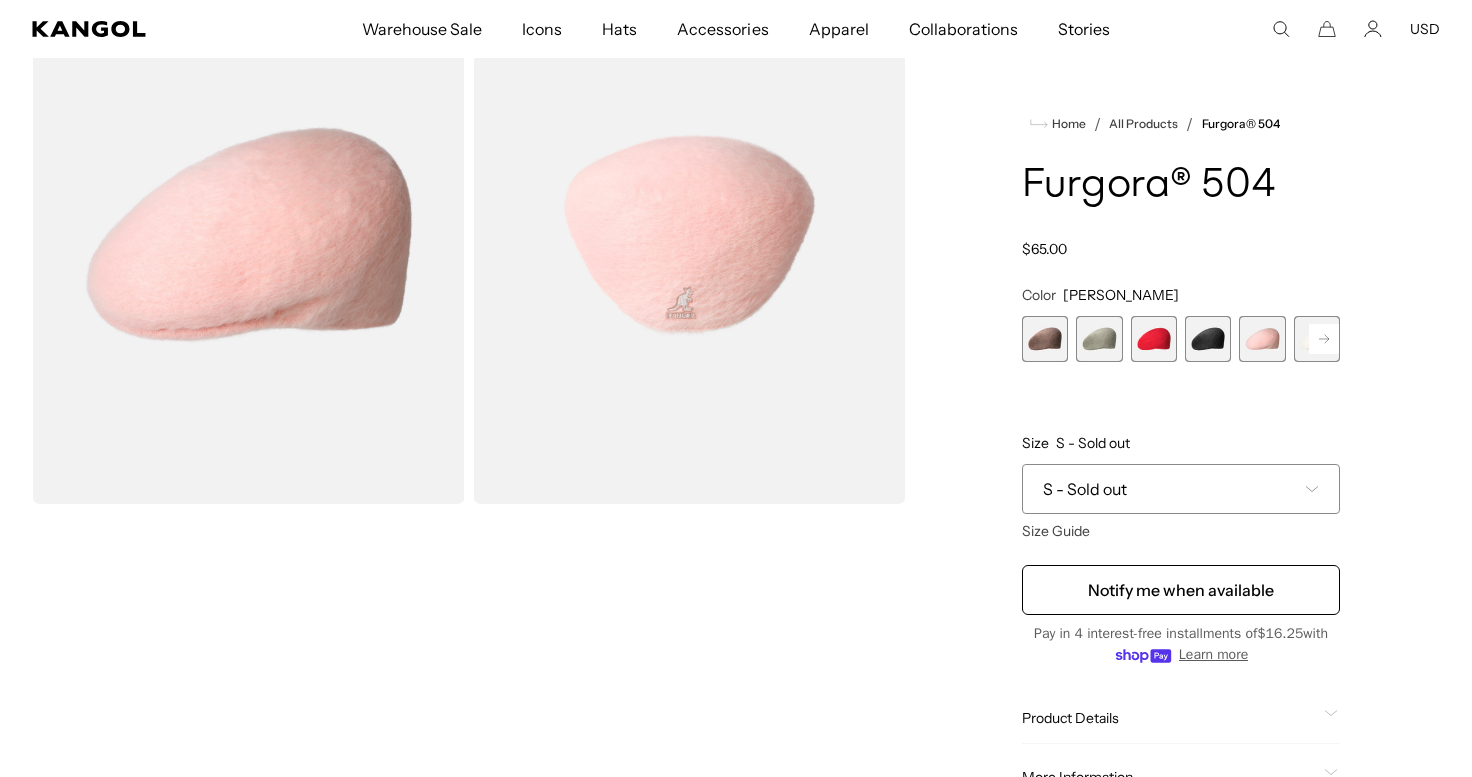 scroll, scrollTop: 0, scrollLeft: 0, axis: both 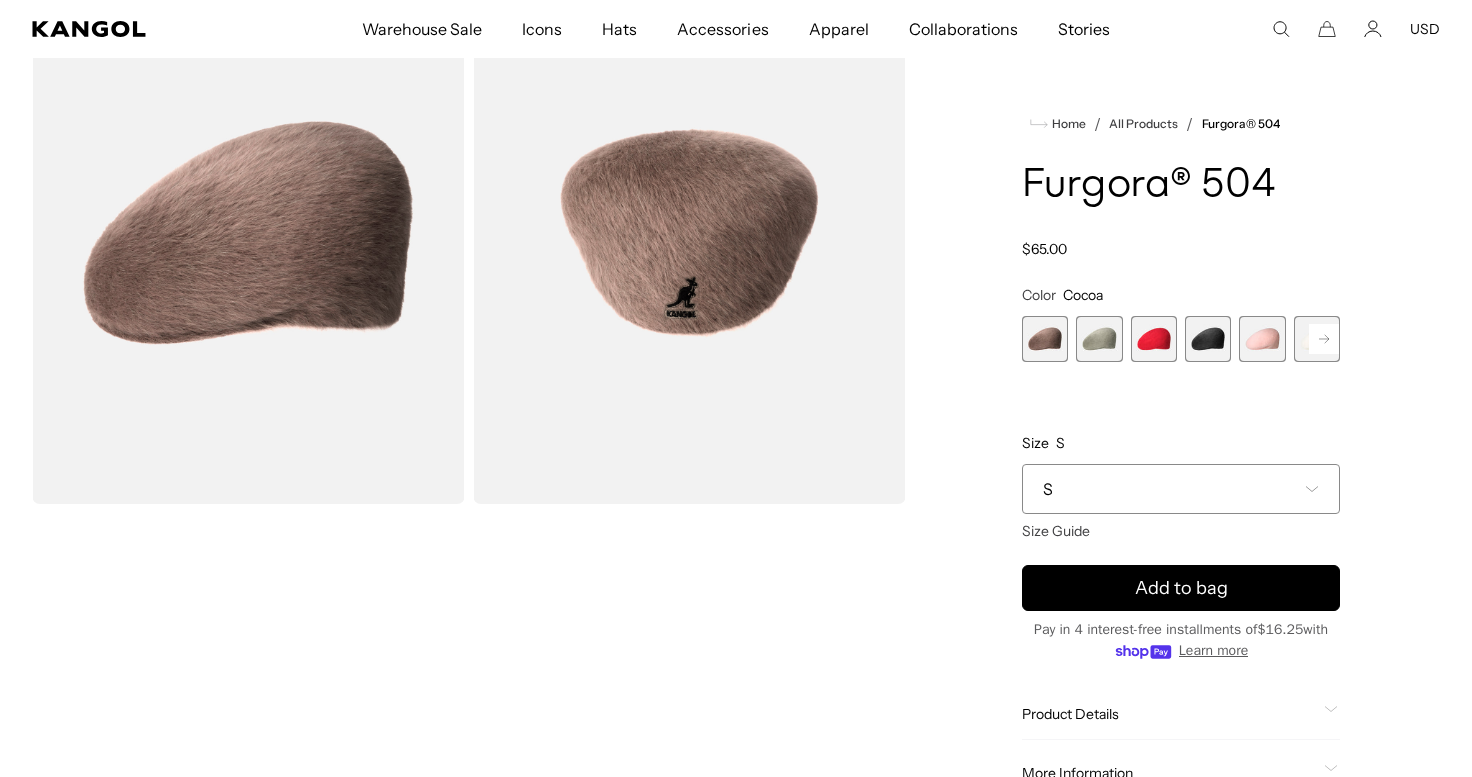 click at bounding box center [1099, 339] 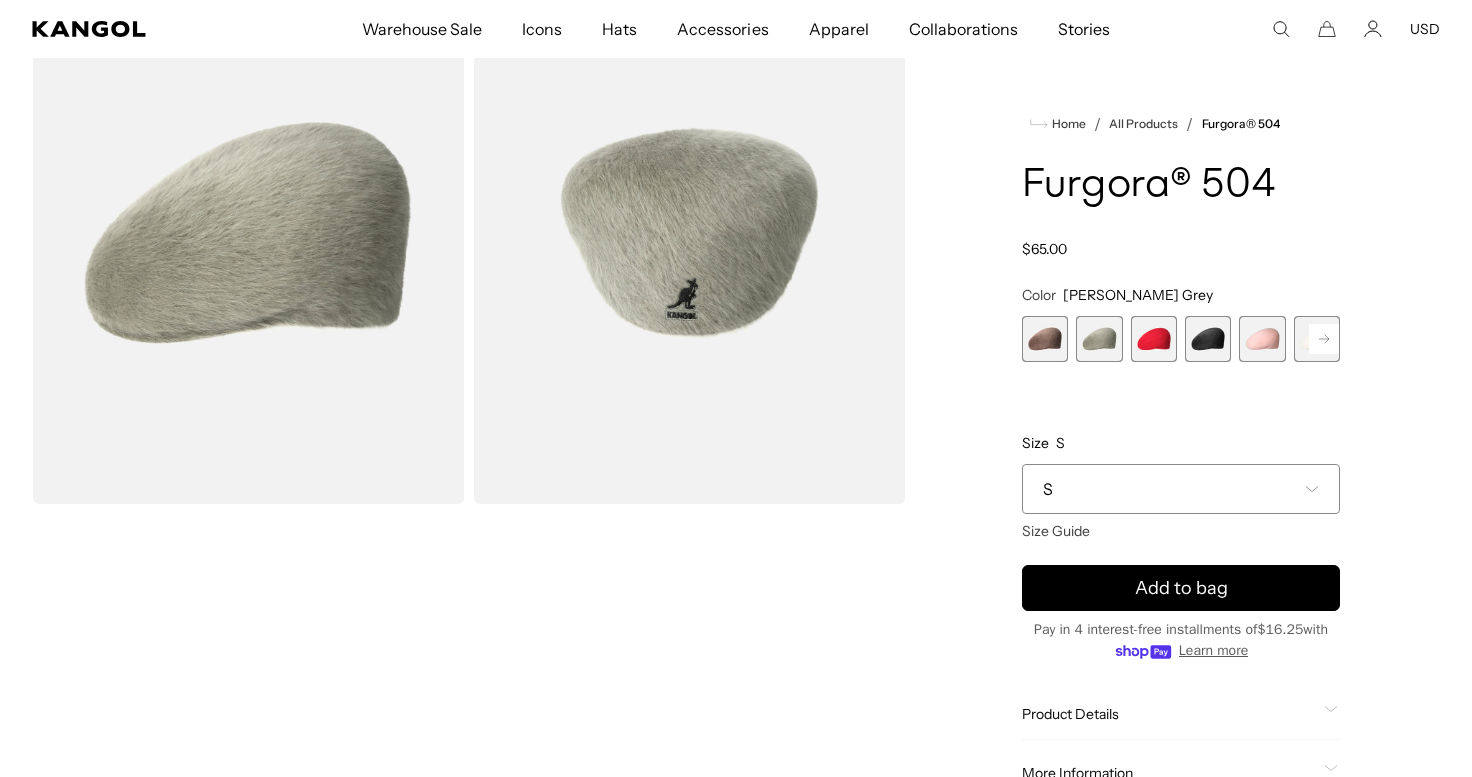 click 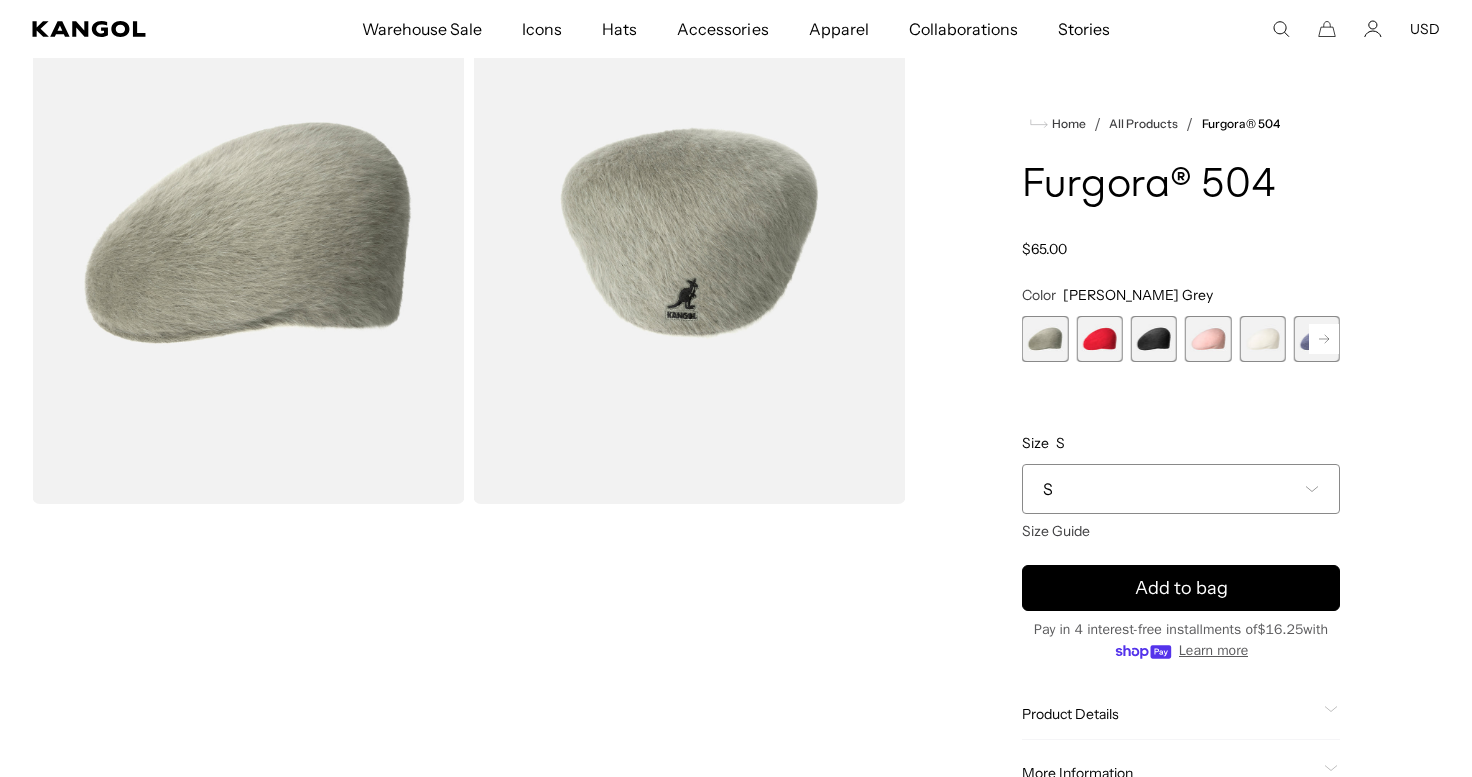 scroll, scrollTop: 0, scrollLeft: 0, axis: both 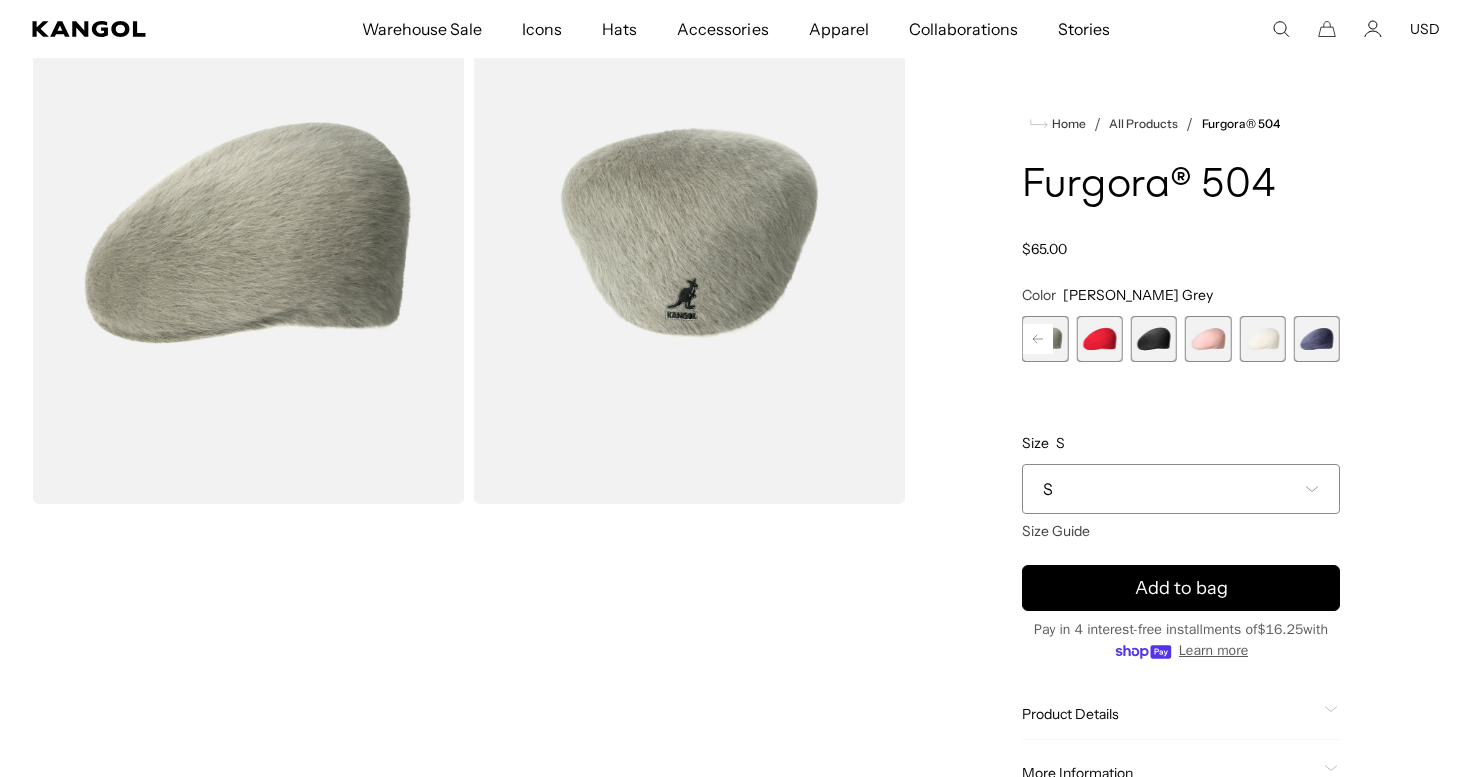 click at bounding box center (1262, 339) 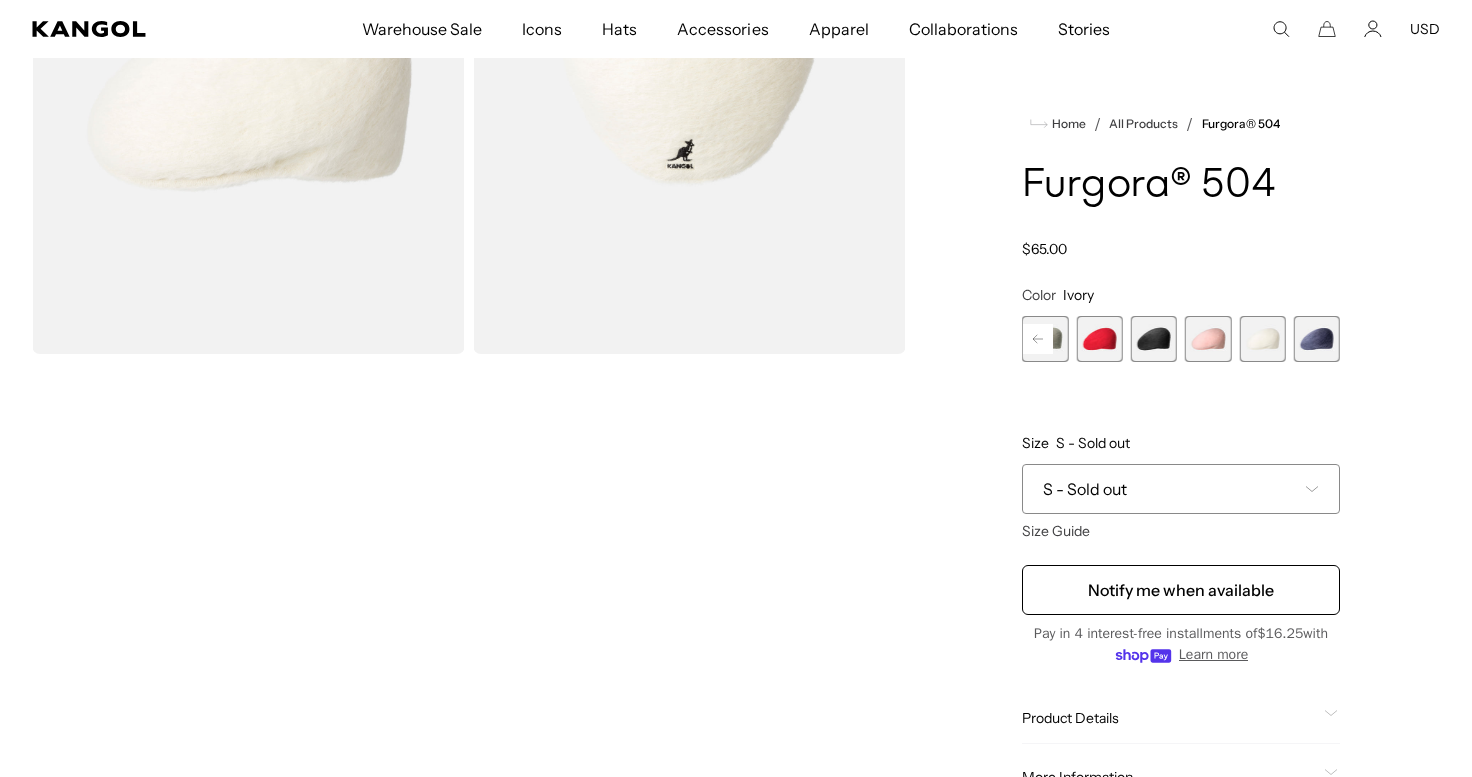 scroll, scrollTop: 218, scrollLeft: 0, axis: vertical 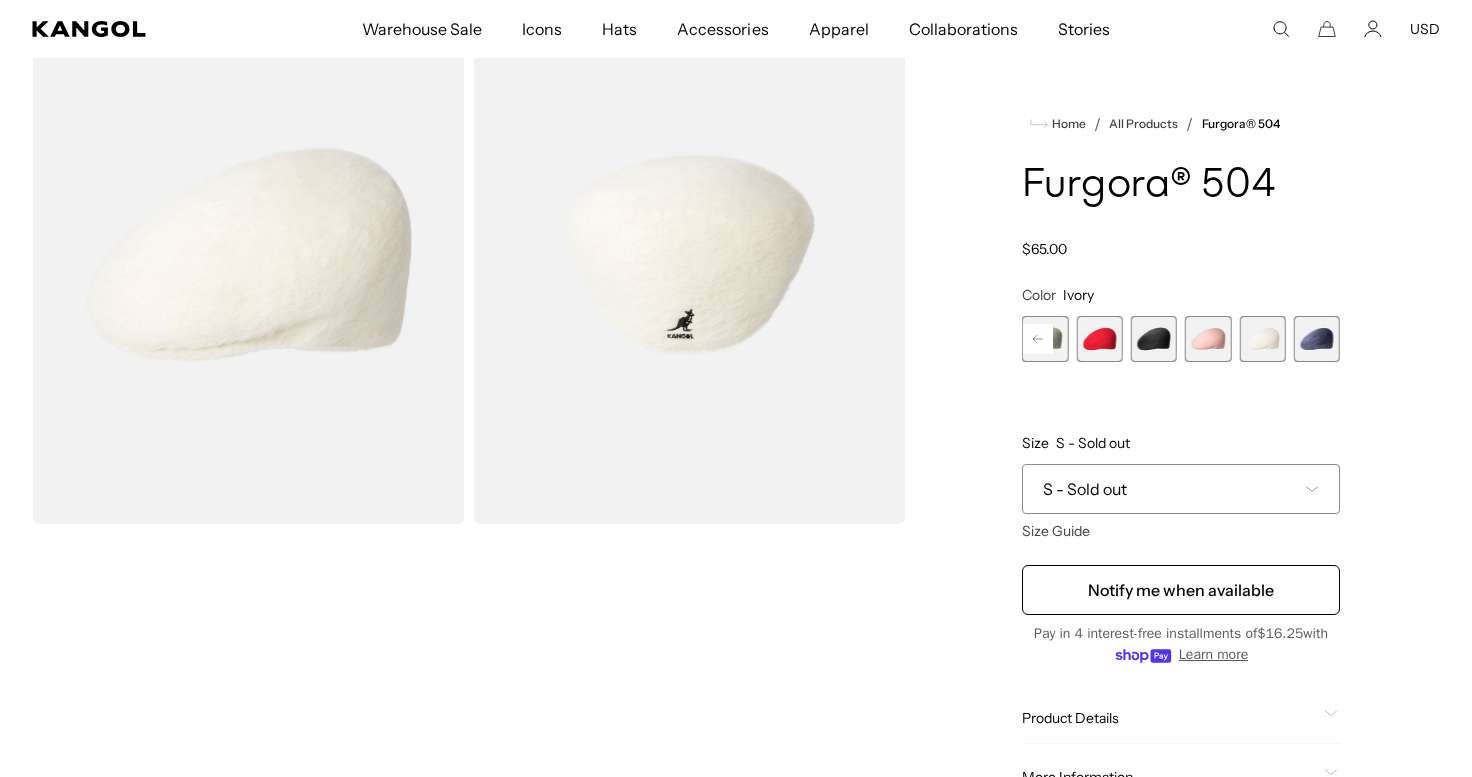 click at bounding box center (1317, 339) 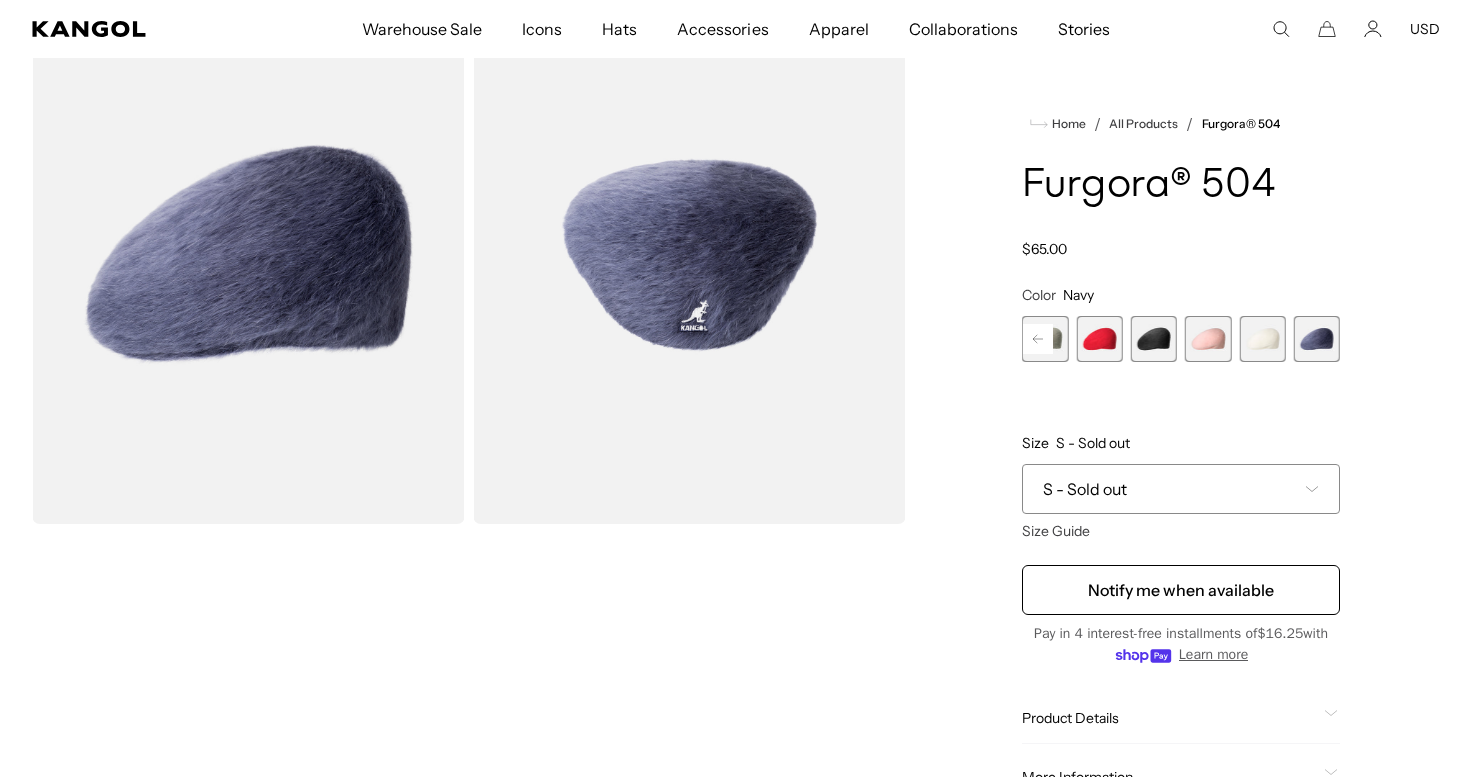 click at bounding box center (1262, 339) 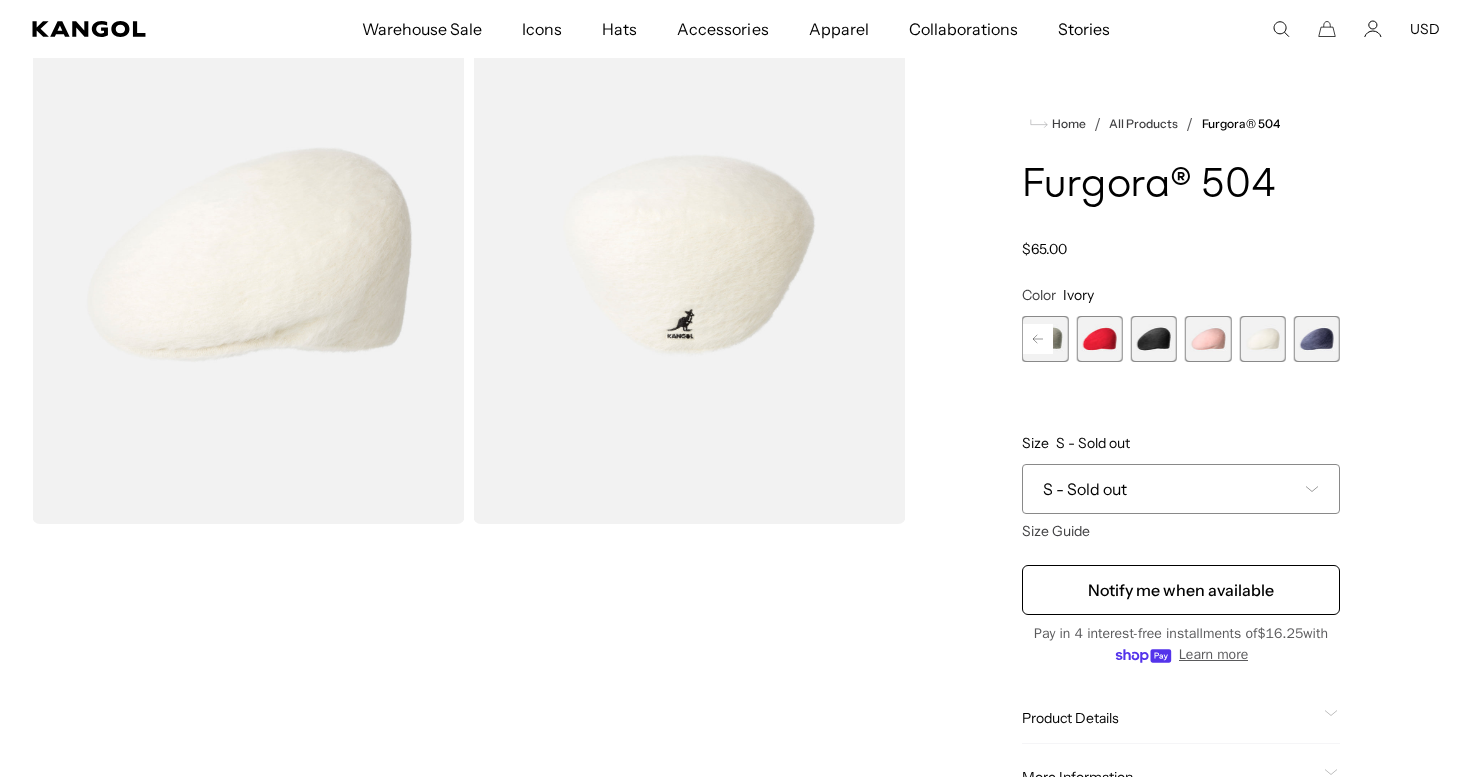 scroll, scrollTop: 0, scrollLeft: 0, axis: both 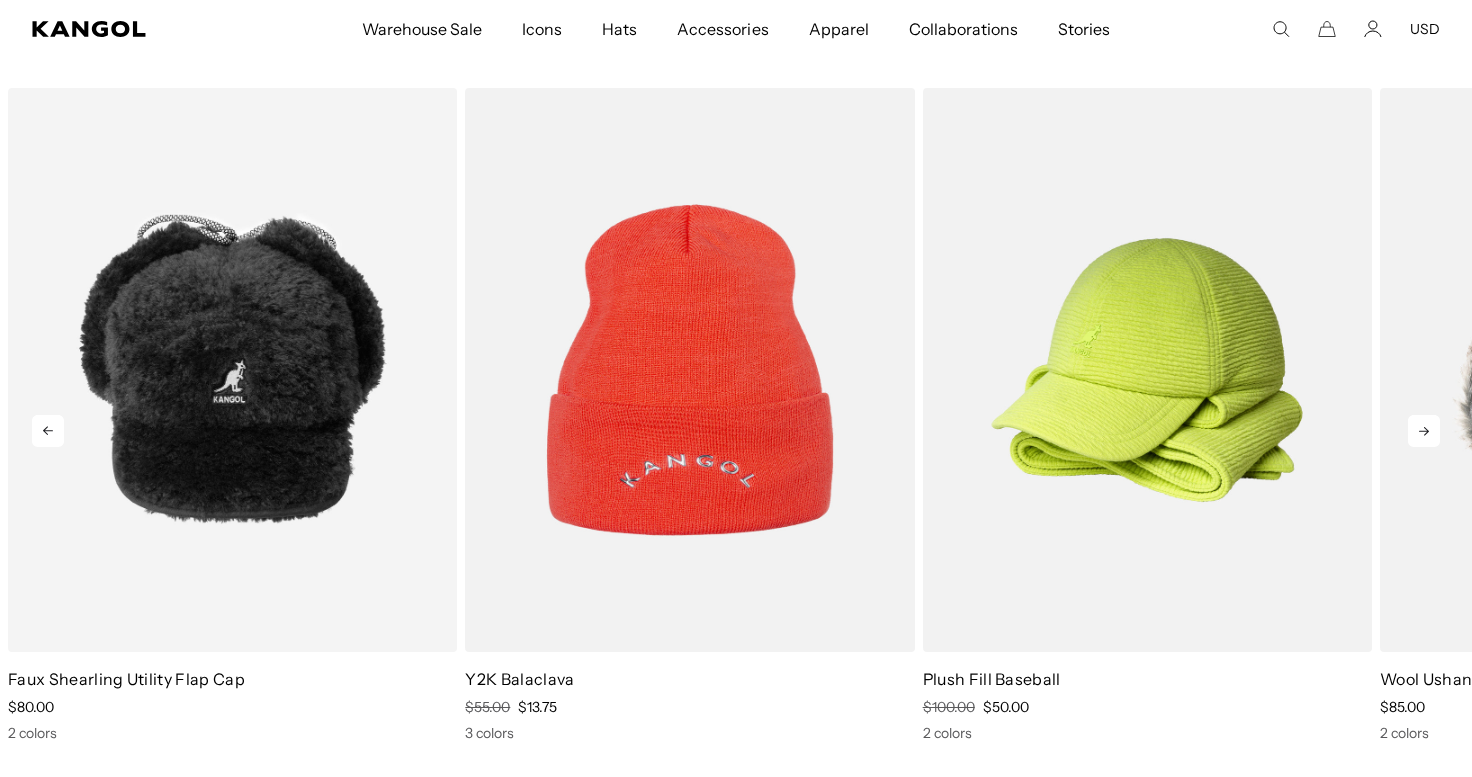 click 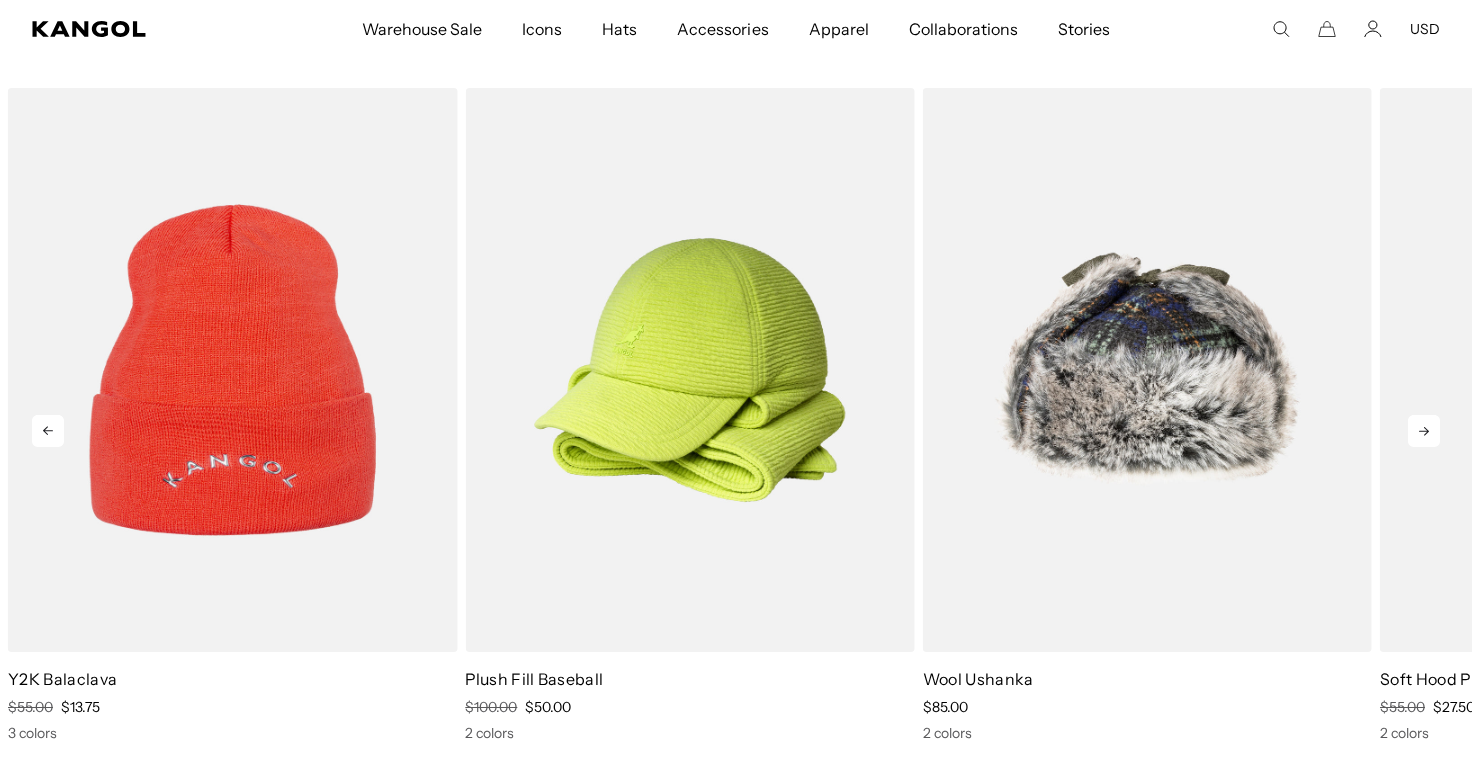 scroll, scrollTop: 0, scrollLeft: 412, axis: horizontal 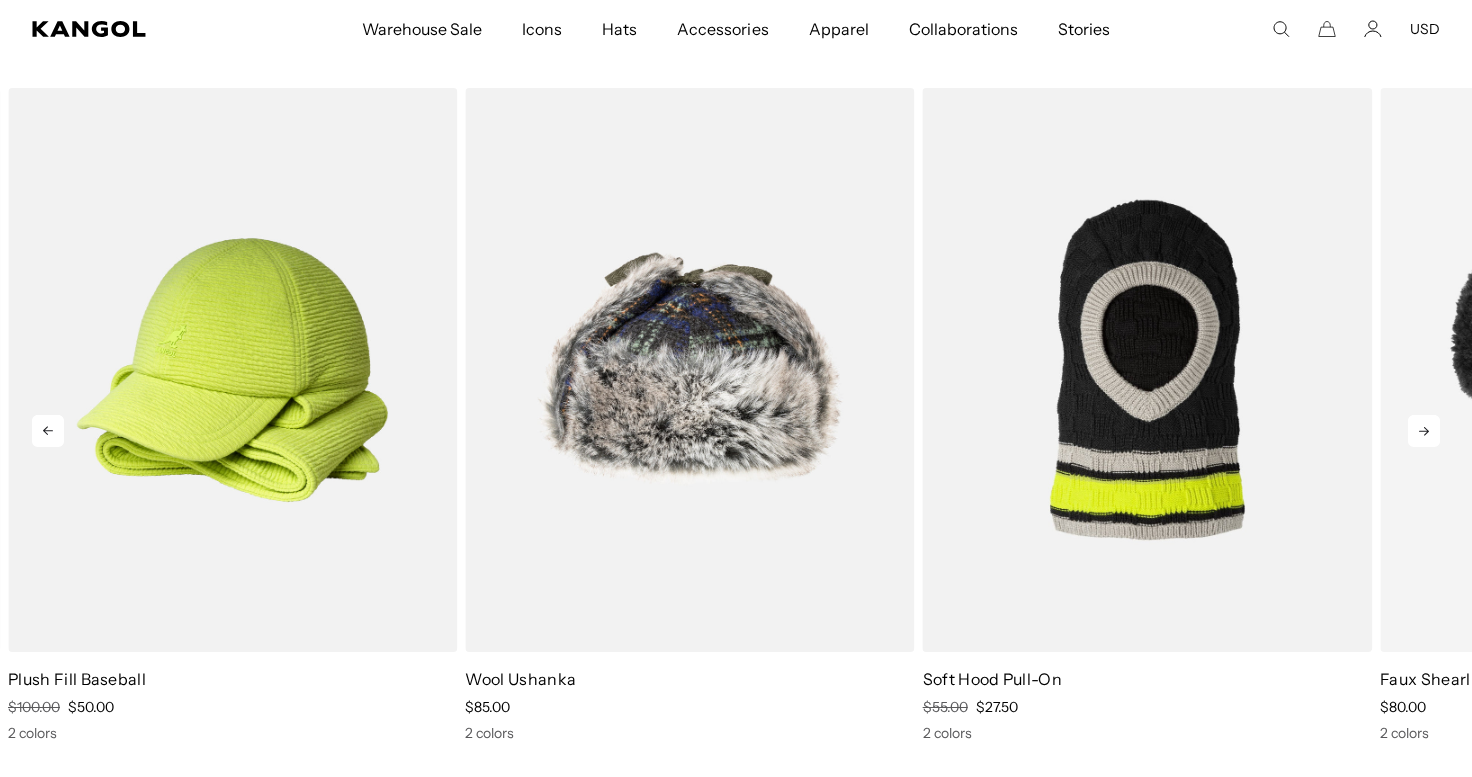 click 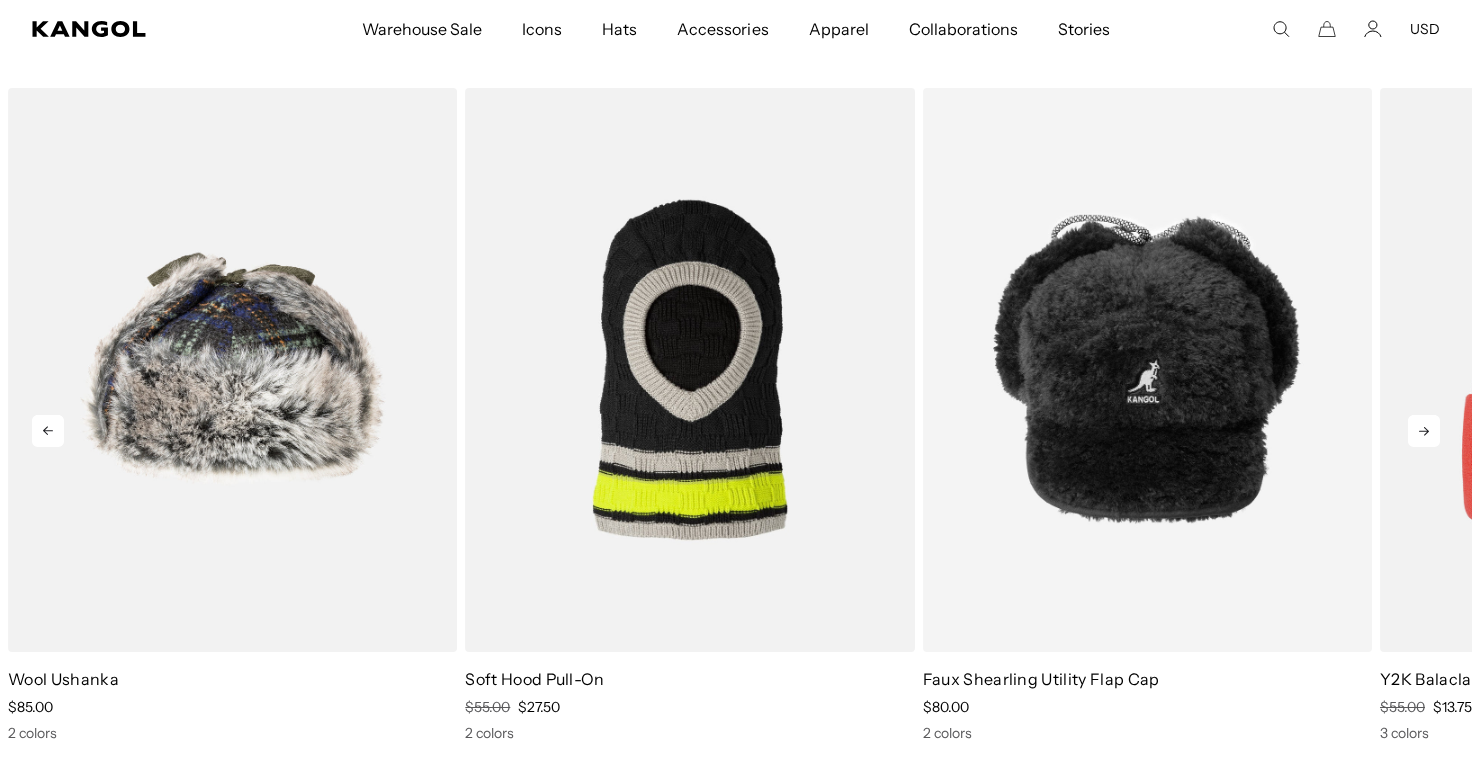 click 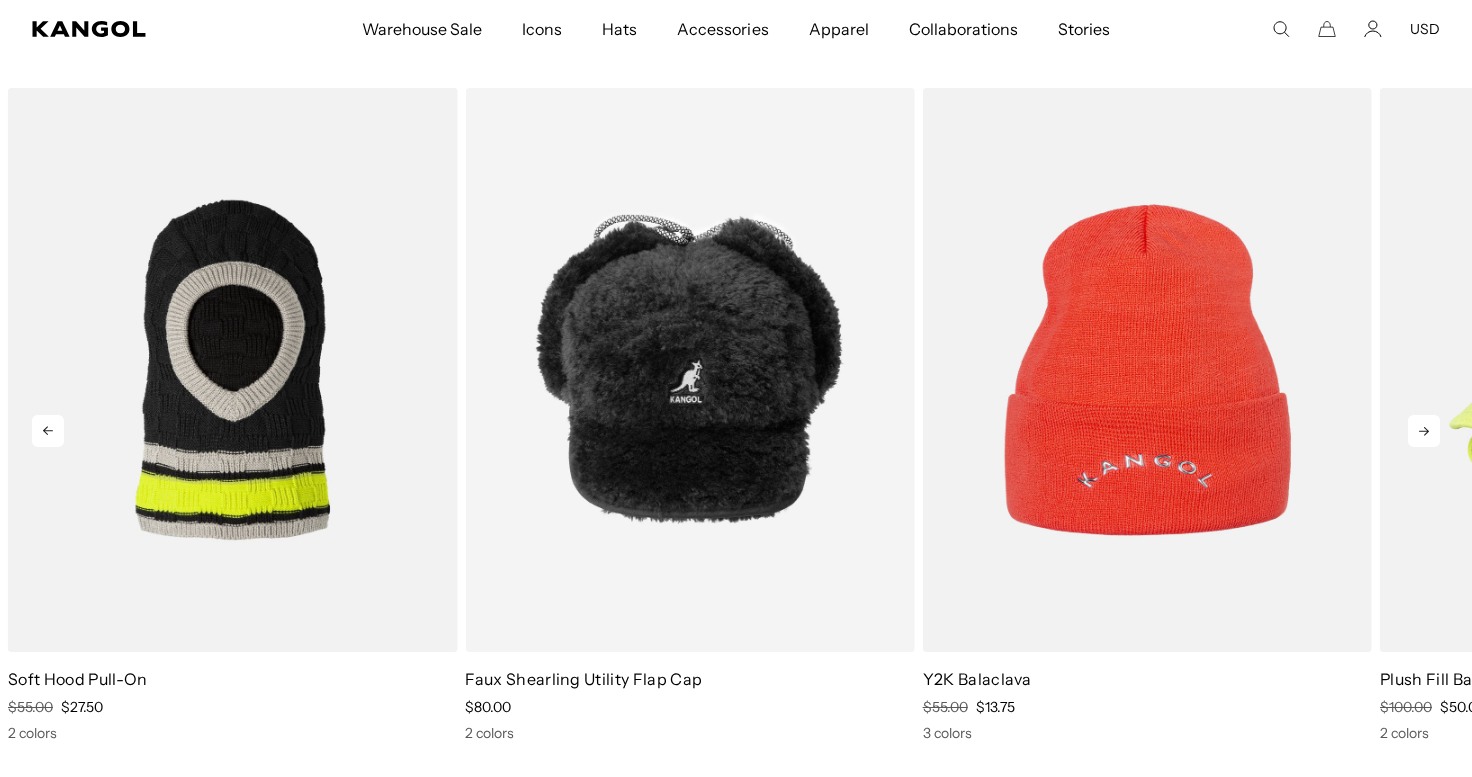 click 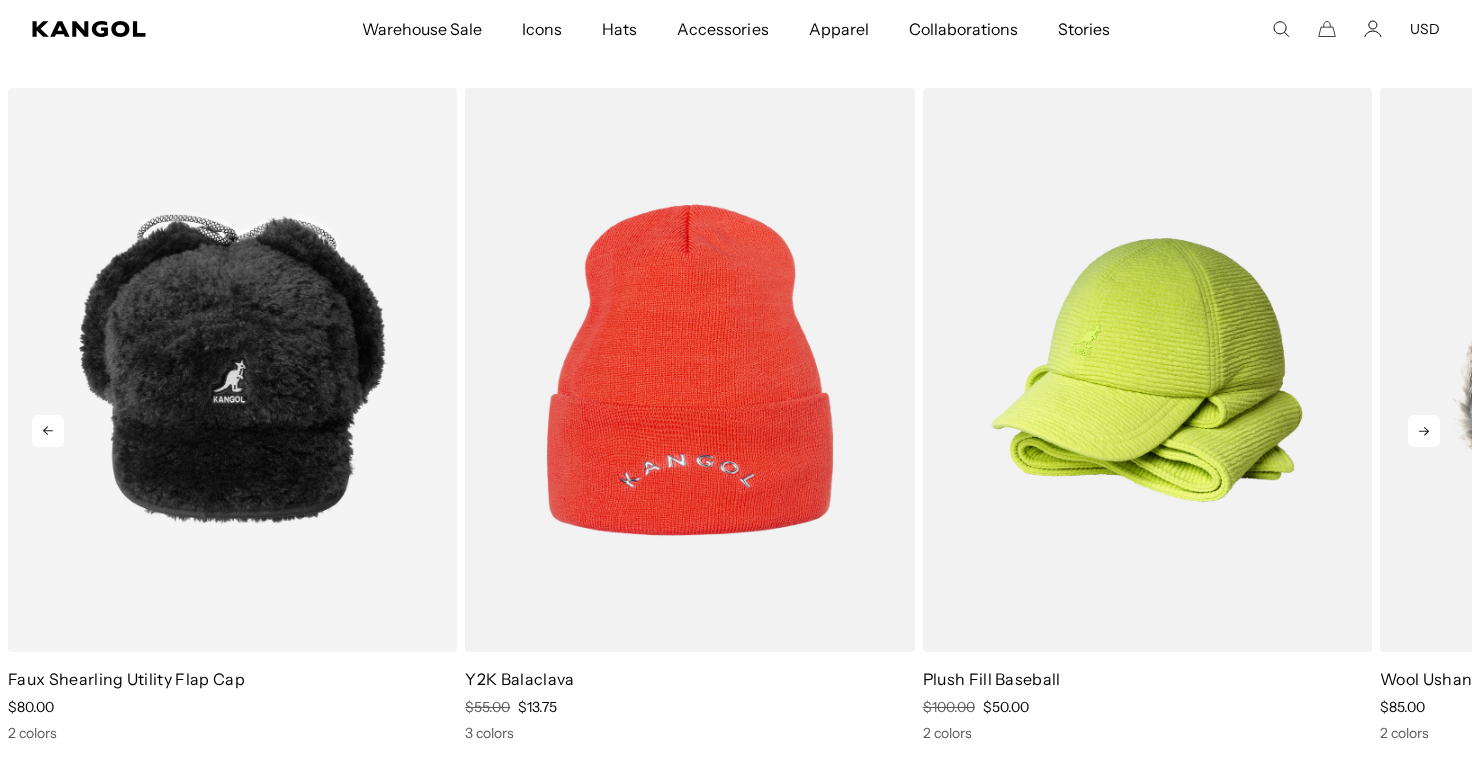 click 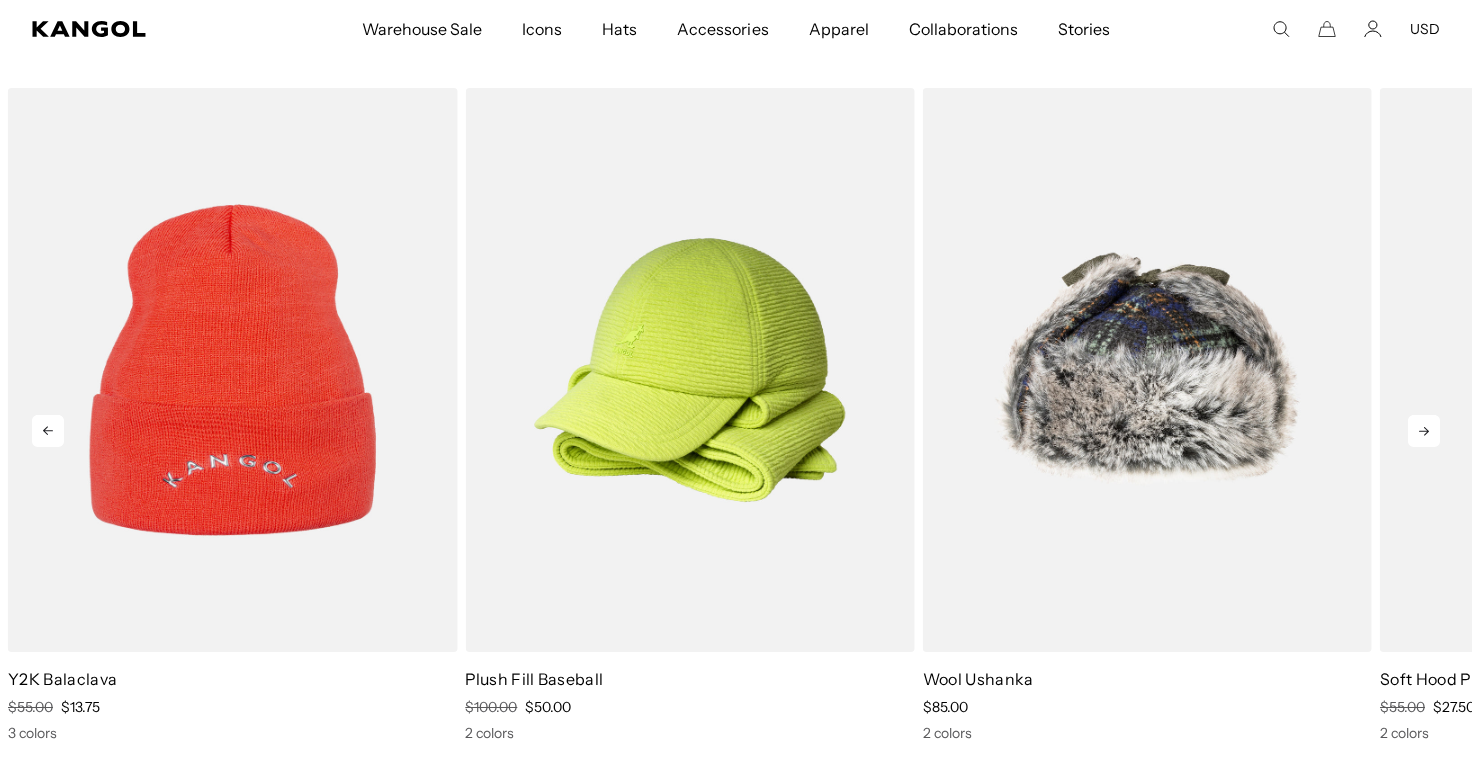 click 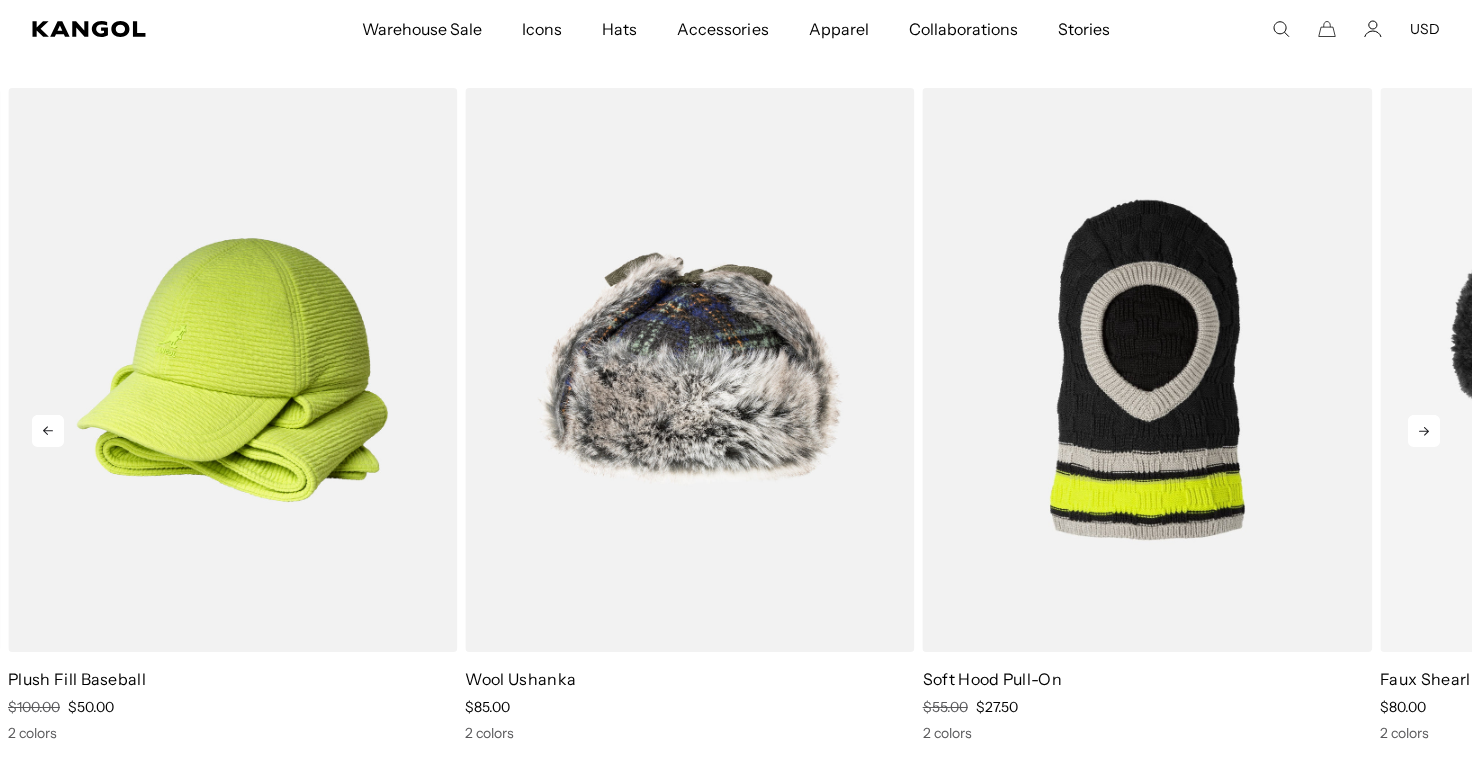 scroll, scrollTop: 0, scrollLeft: 412, axis: horizontal 